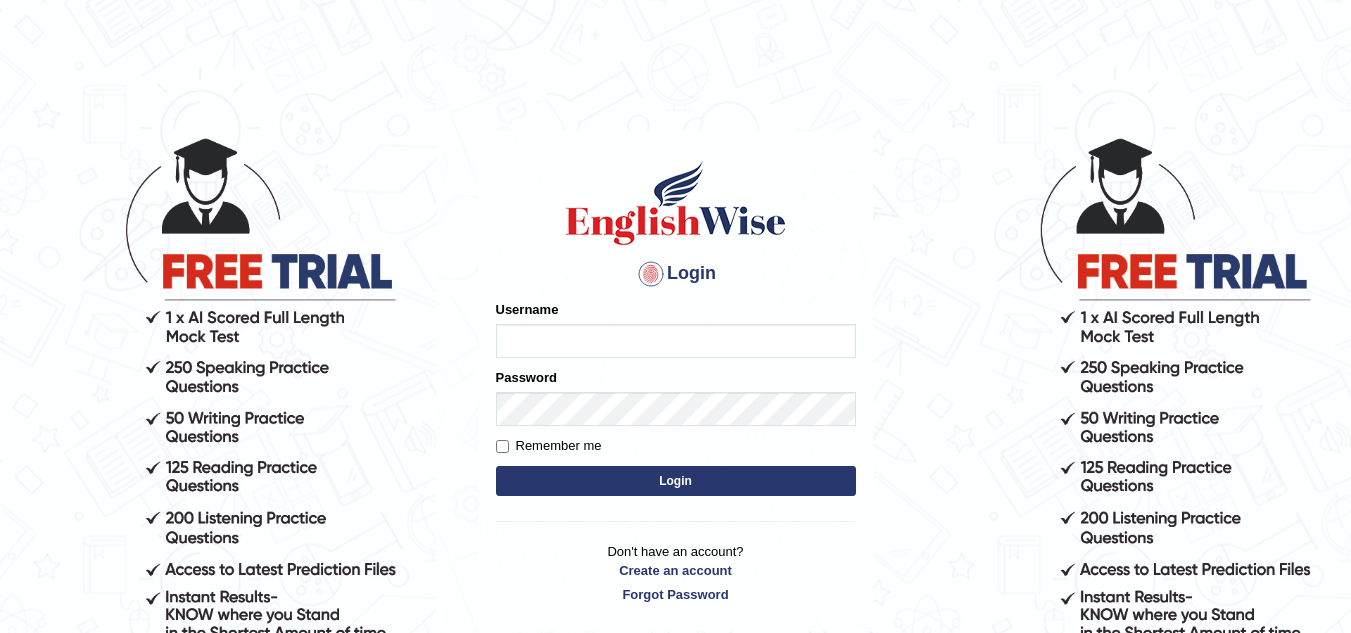 scroll, scrollTop: 0, scrollLeft: 0, axis: both 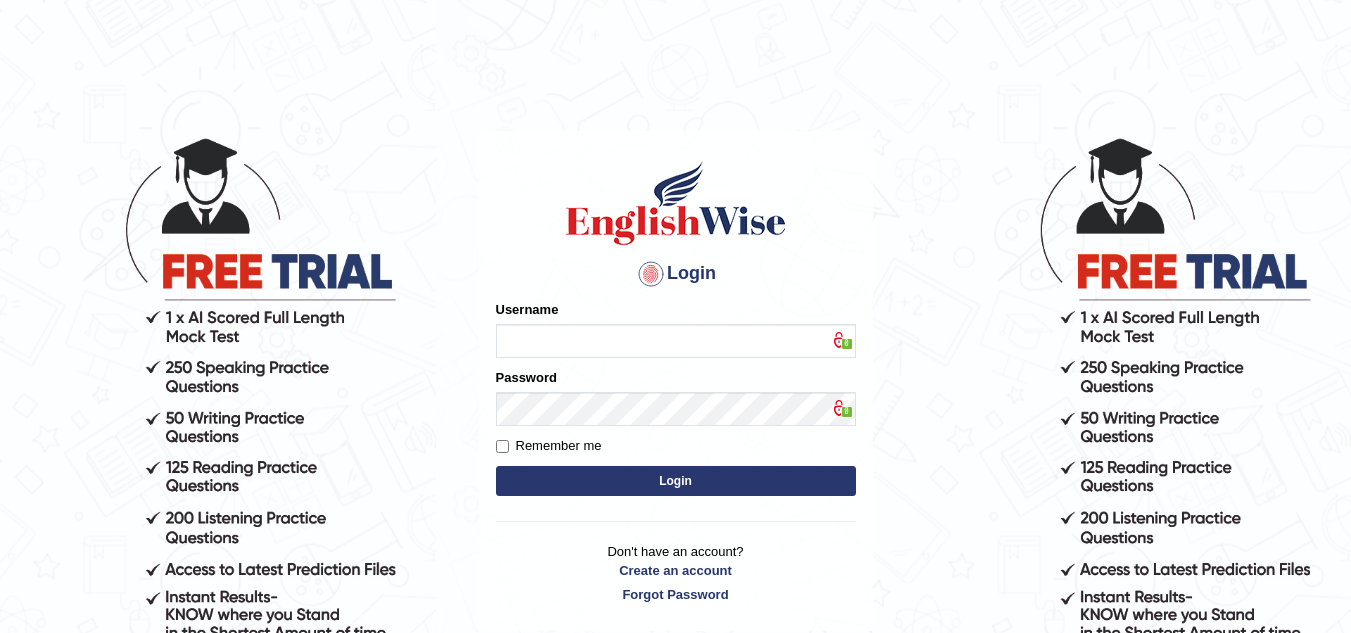 type on "ئ" 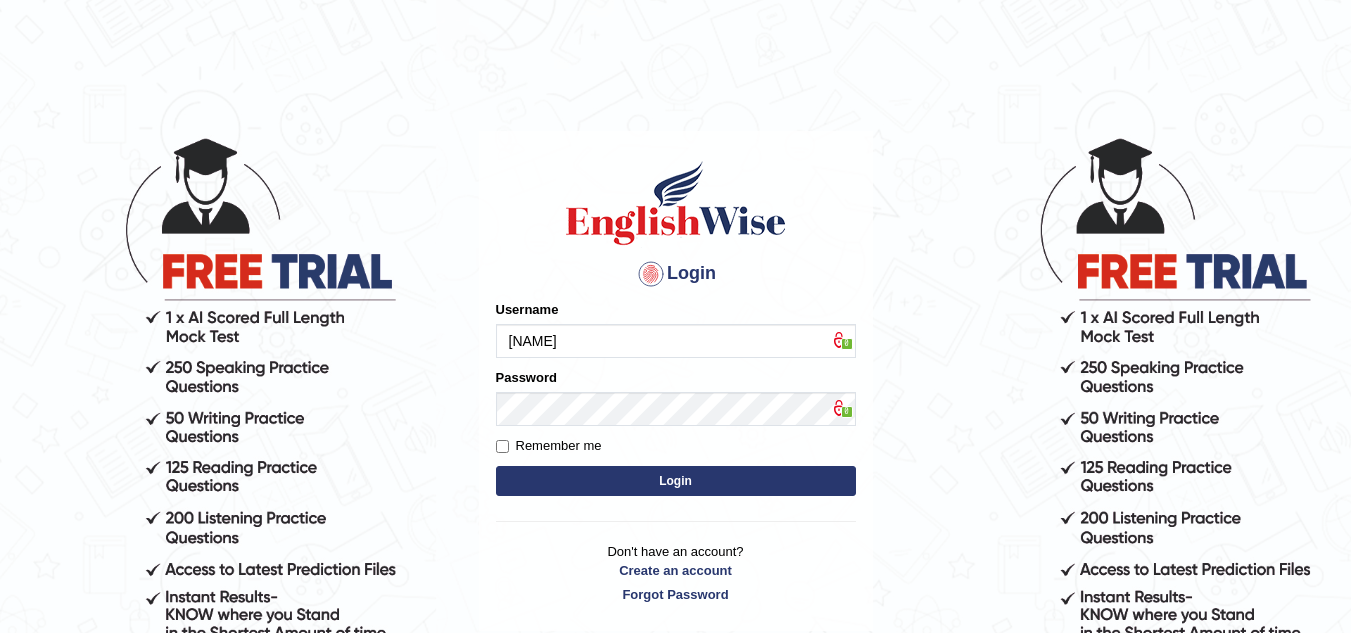 type on "Marzieh88" 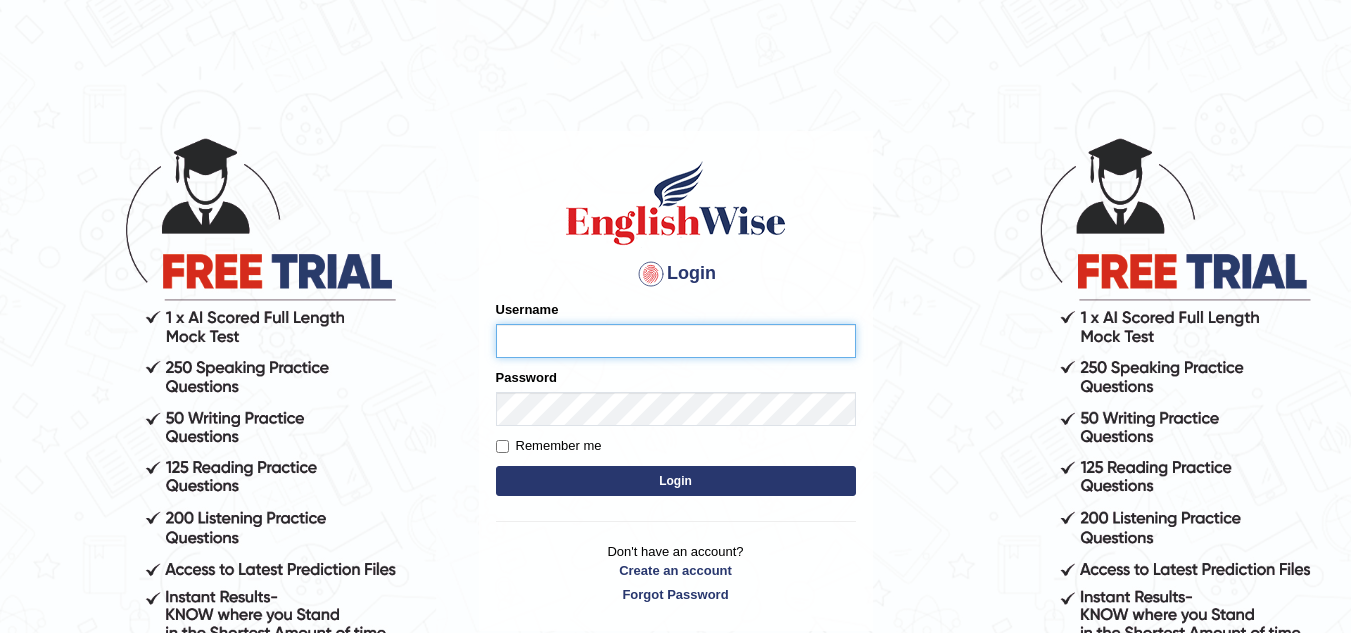 scroll, scrollTop: 0, scrollLeft: 0, axis: both 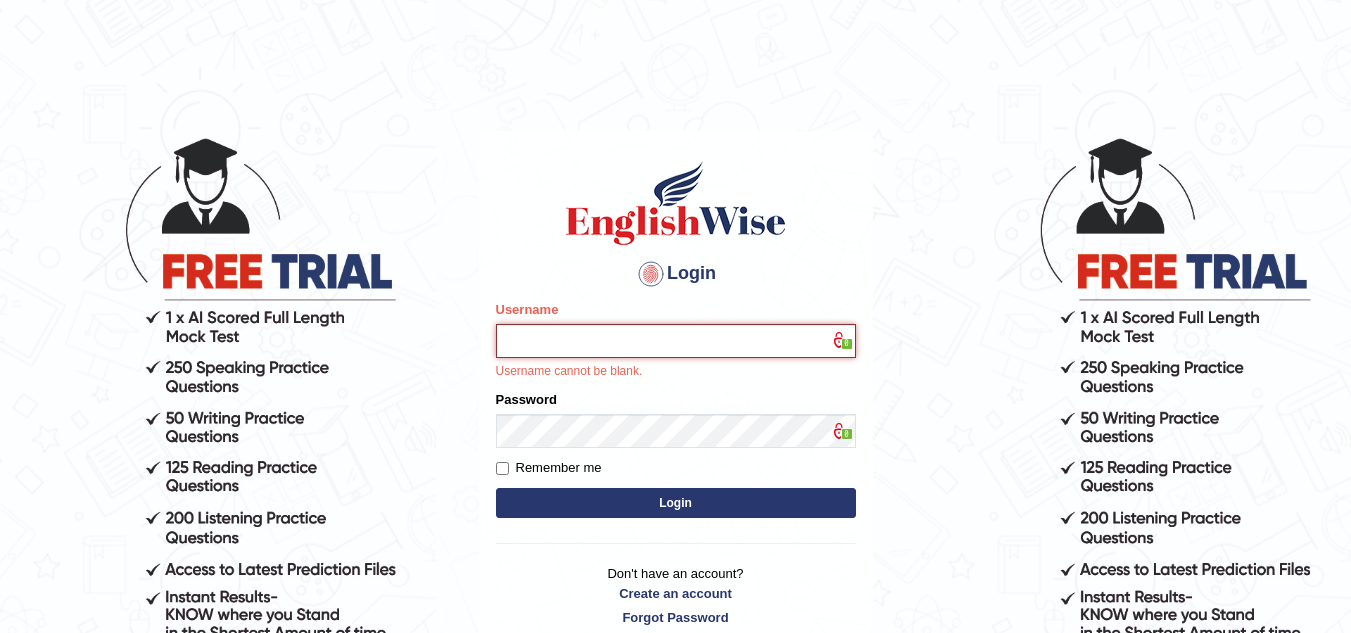 click on "Username" at bounding box center (676, 341) 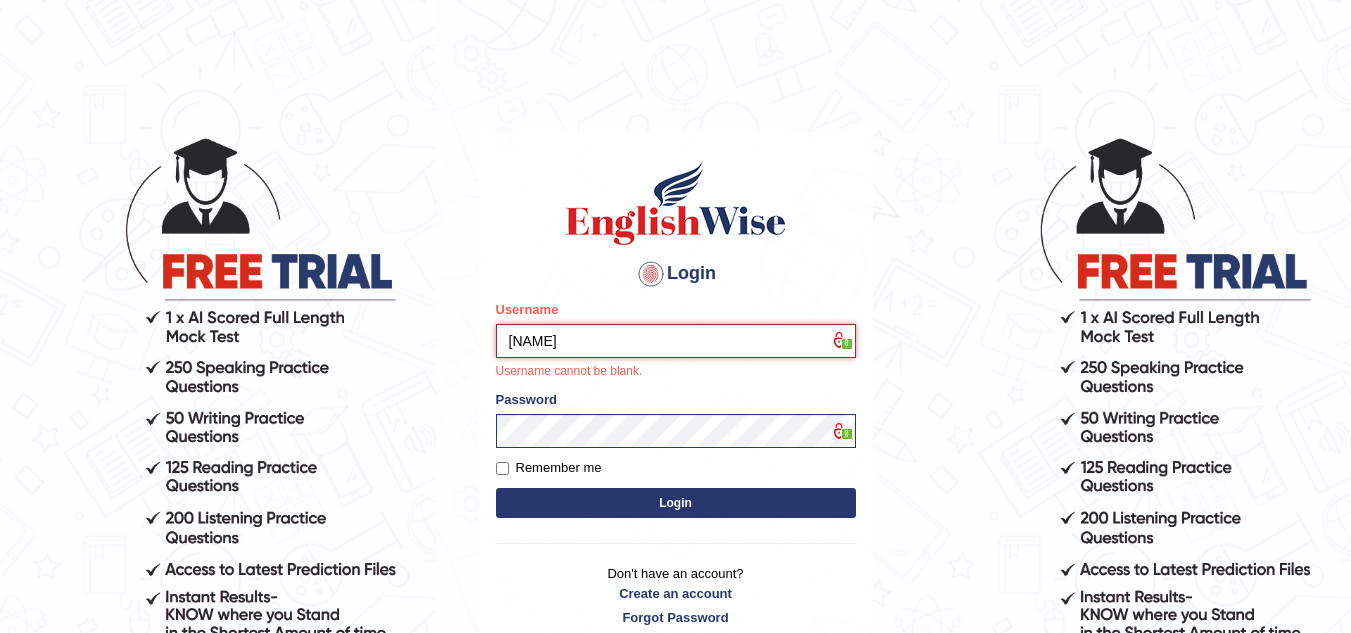 type on "Marzieh88" 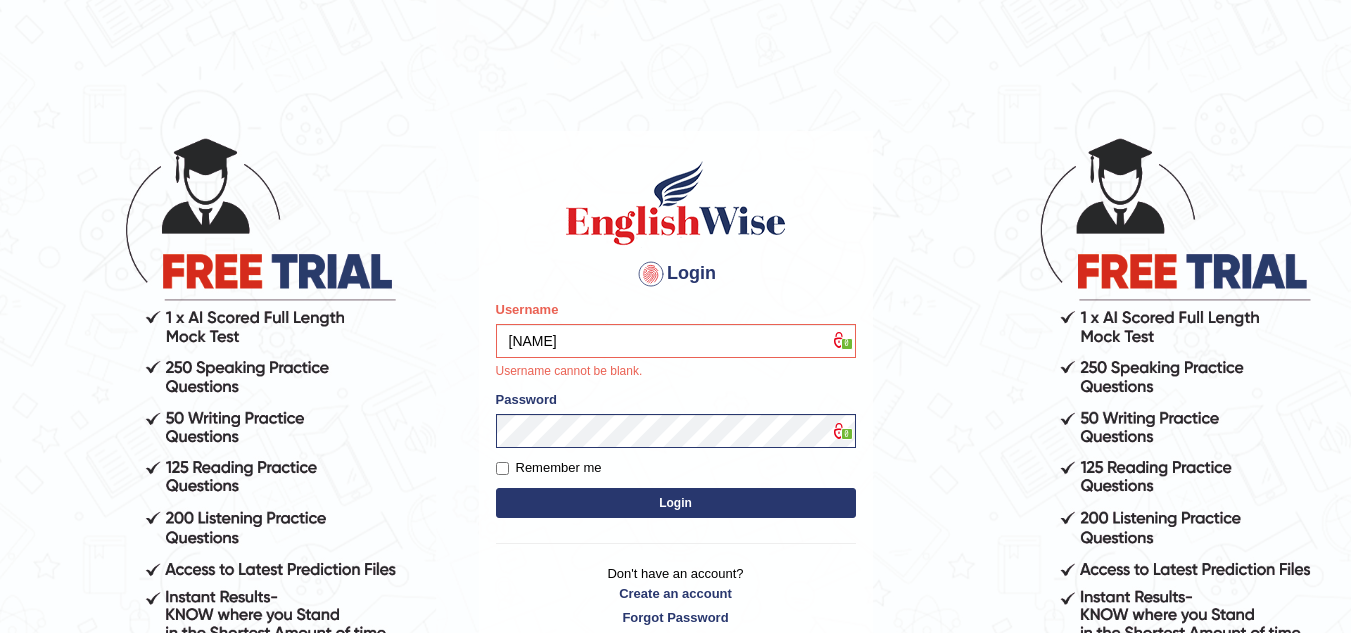 click on "Login" at bounding box center [676, 503] 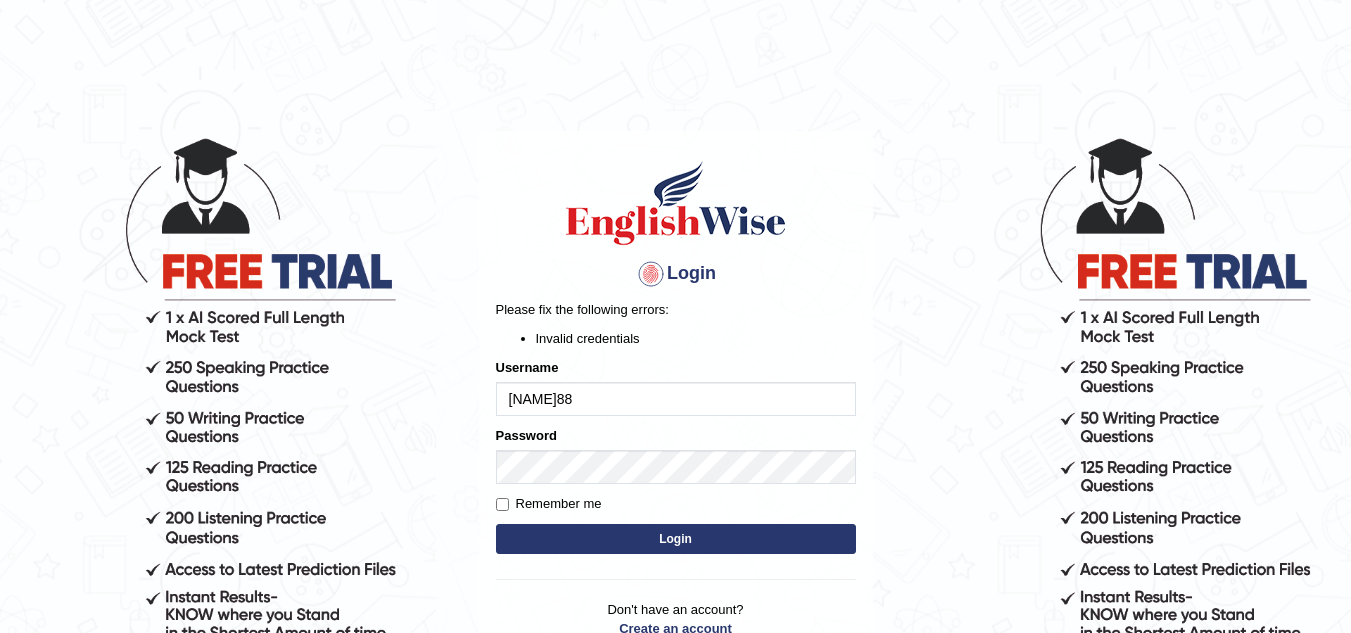scroll, scrollTop: 0, scrollLeft: 0, axis: both 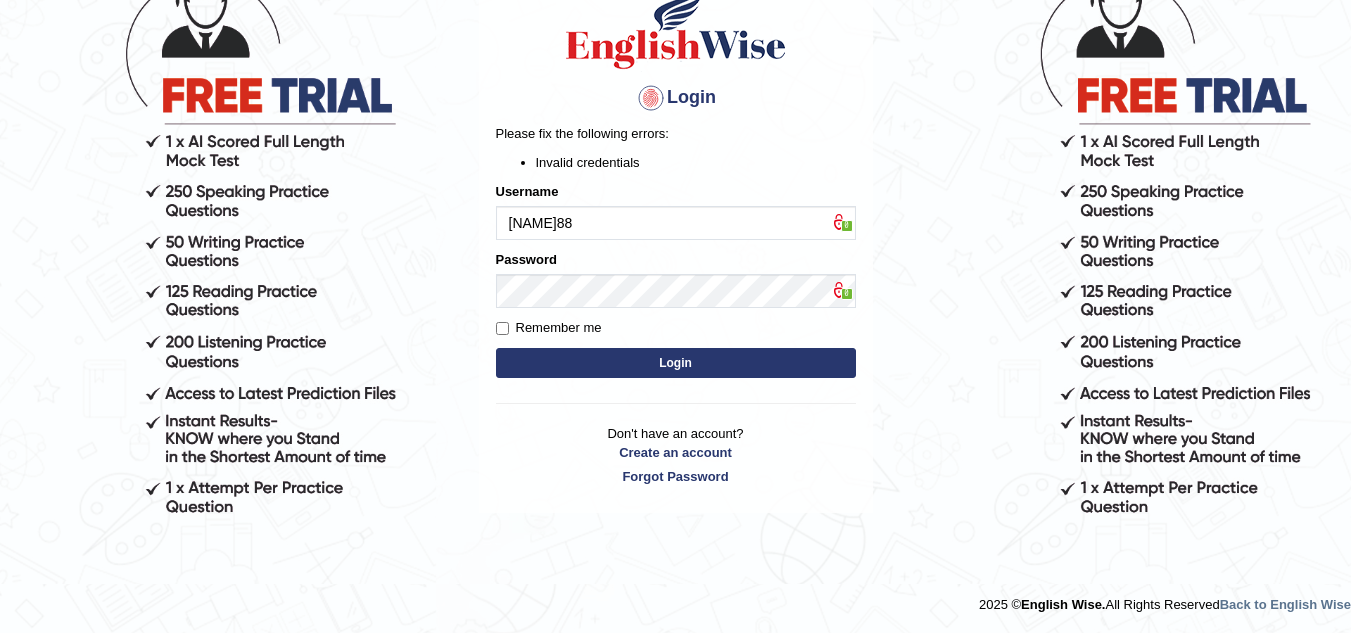 click on "Marzieh88" at bounding box center [676, 223] 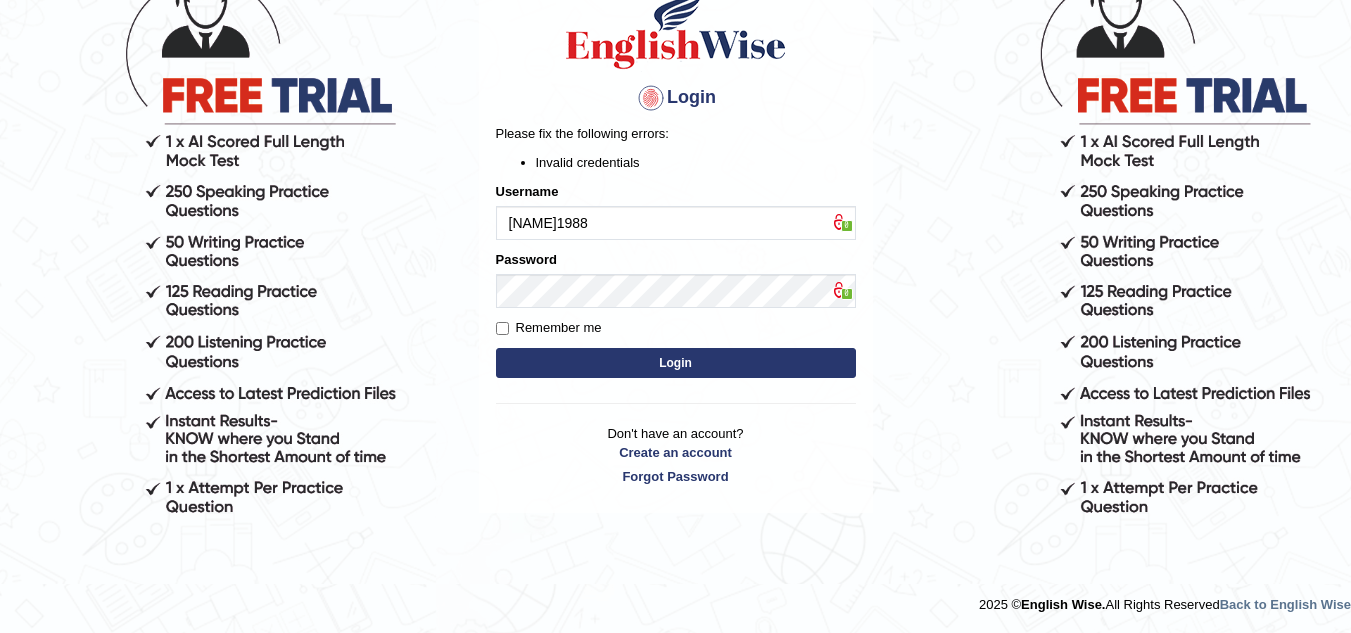 type on "Marzieh1988" 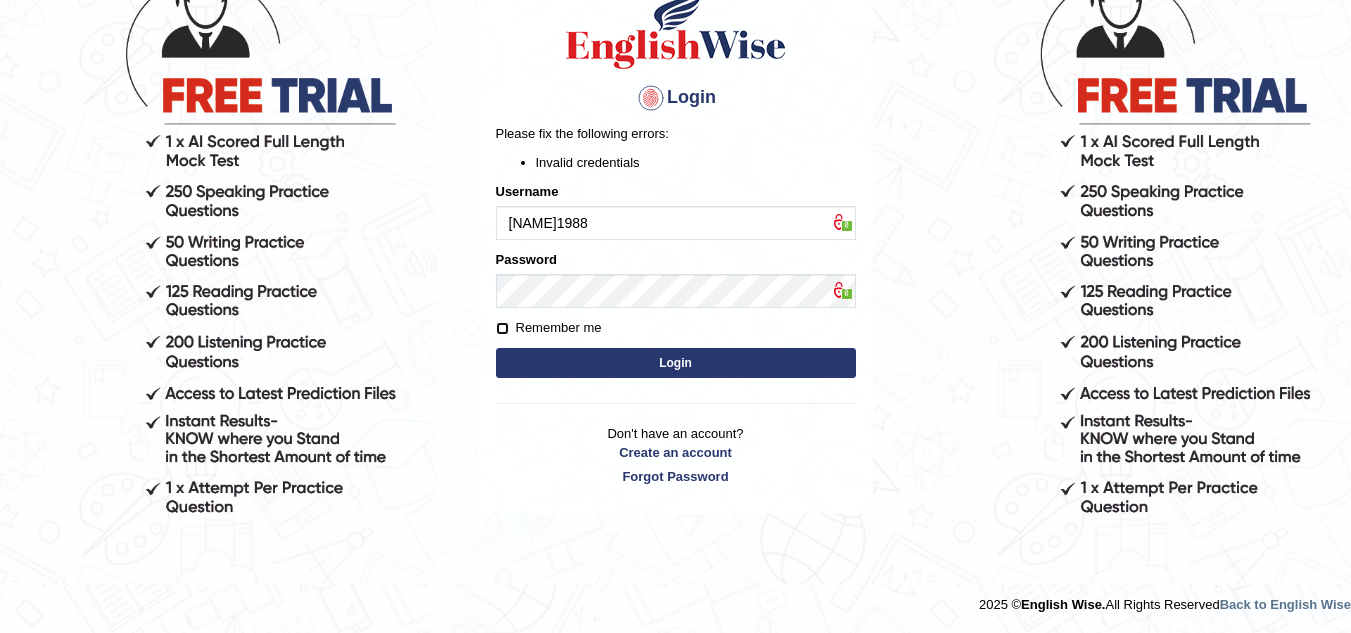 click on "Remember me" at bounding box center [502, 328] 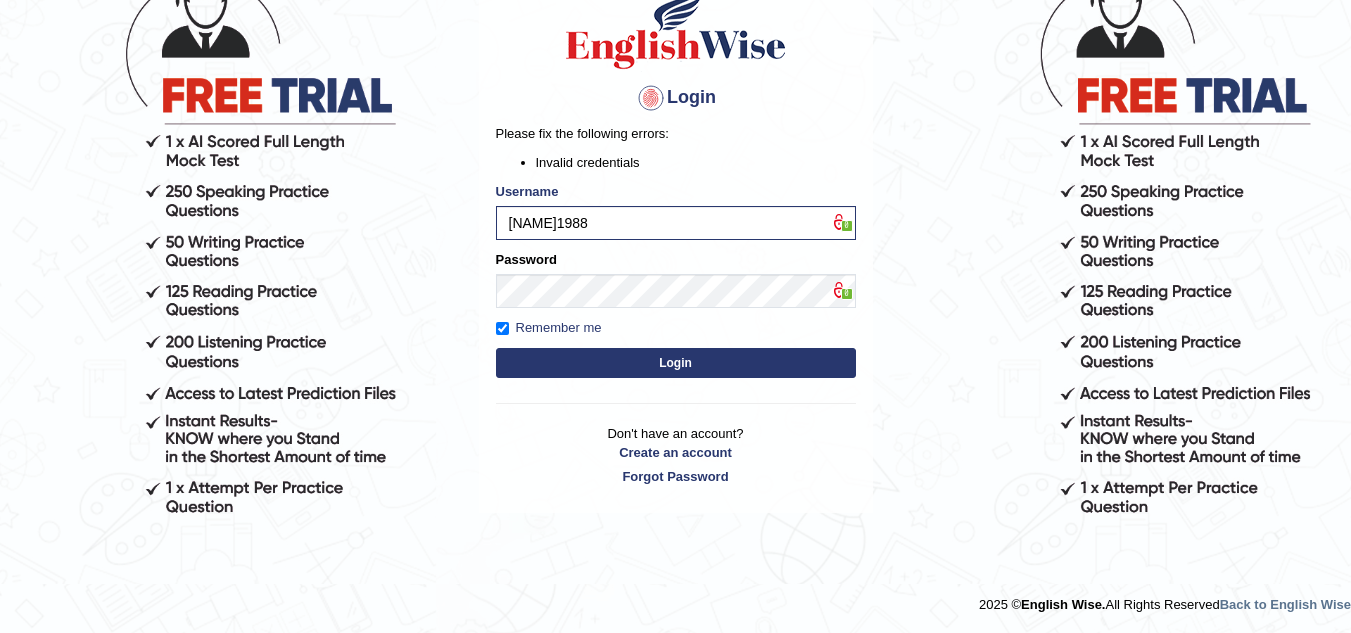 click on "Login" at bounding box center [676, 363] 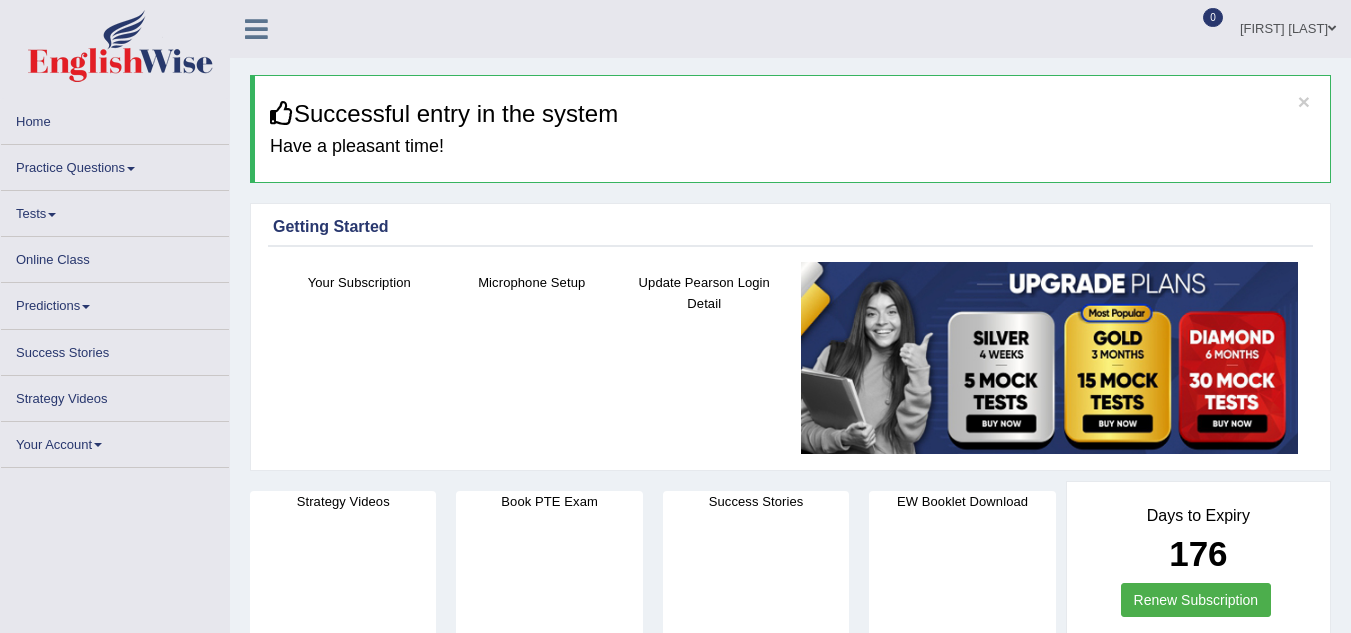 scroll, scrollTop: 0, scrollLeft: 0, axis: both 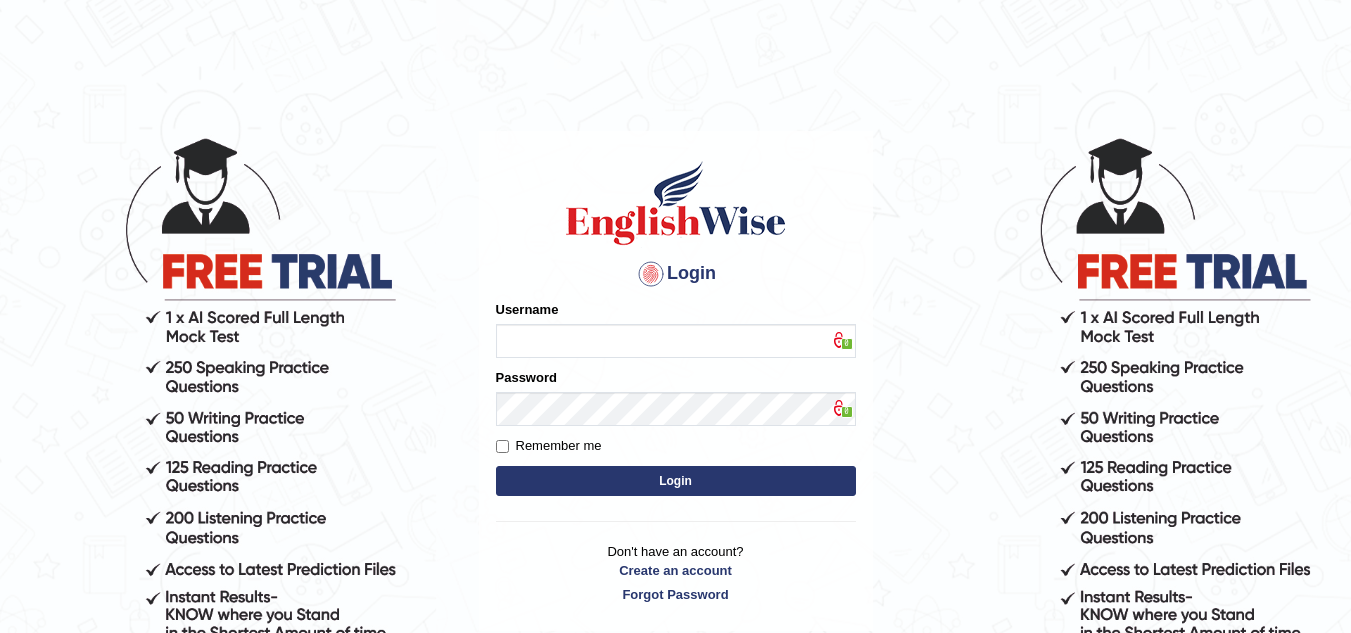 type on "[NAME]" 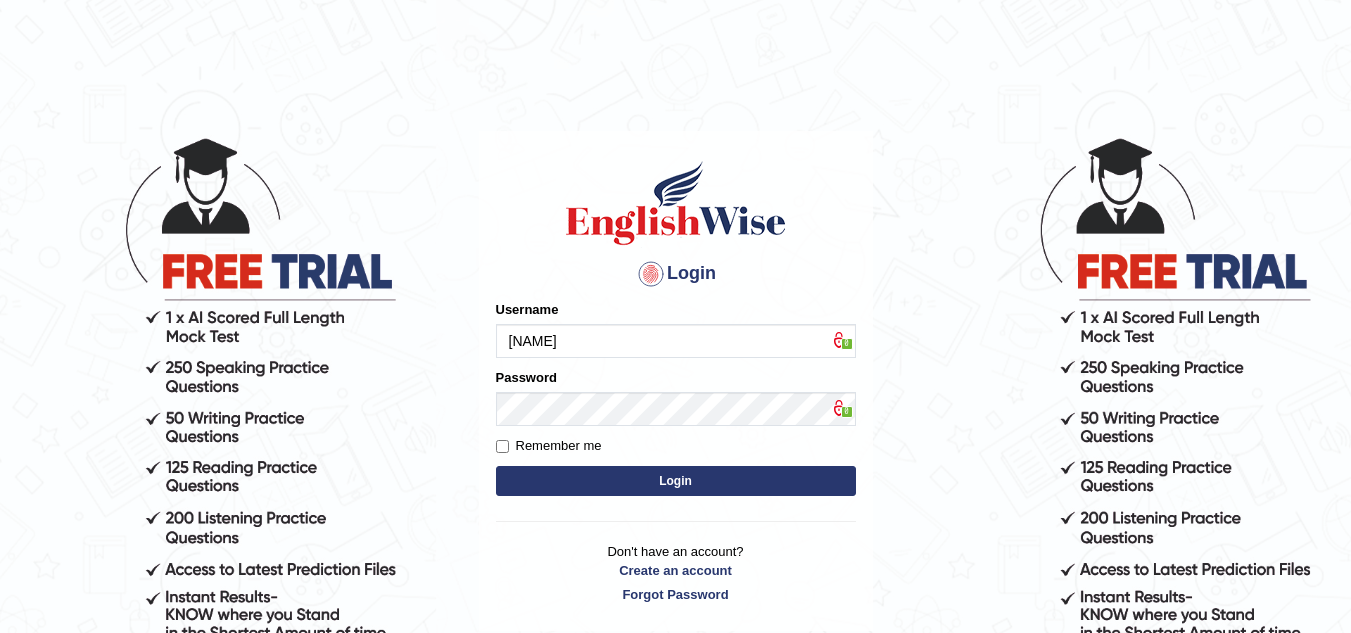 click on "Login" at bounding box center [676, 481] 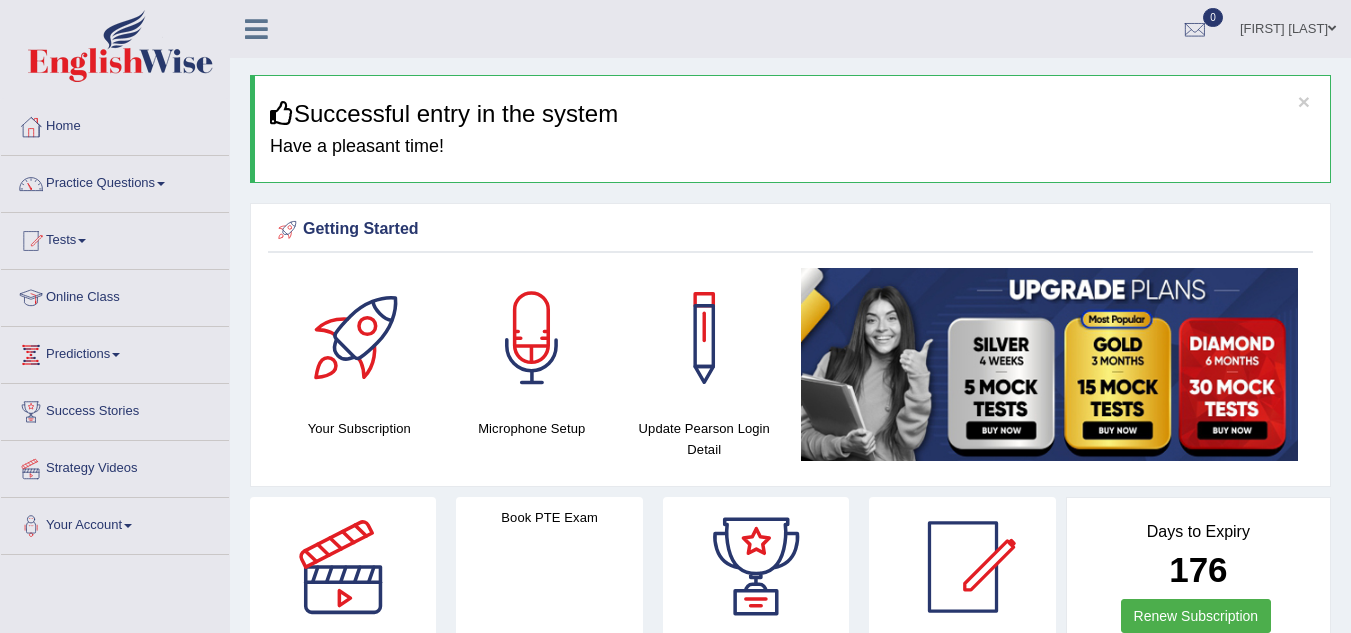 scroll, scrollTop: 0, scrollLeft: 0, axis: both 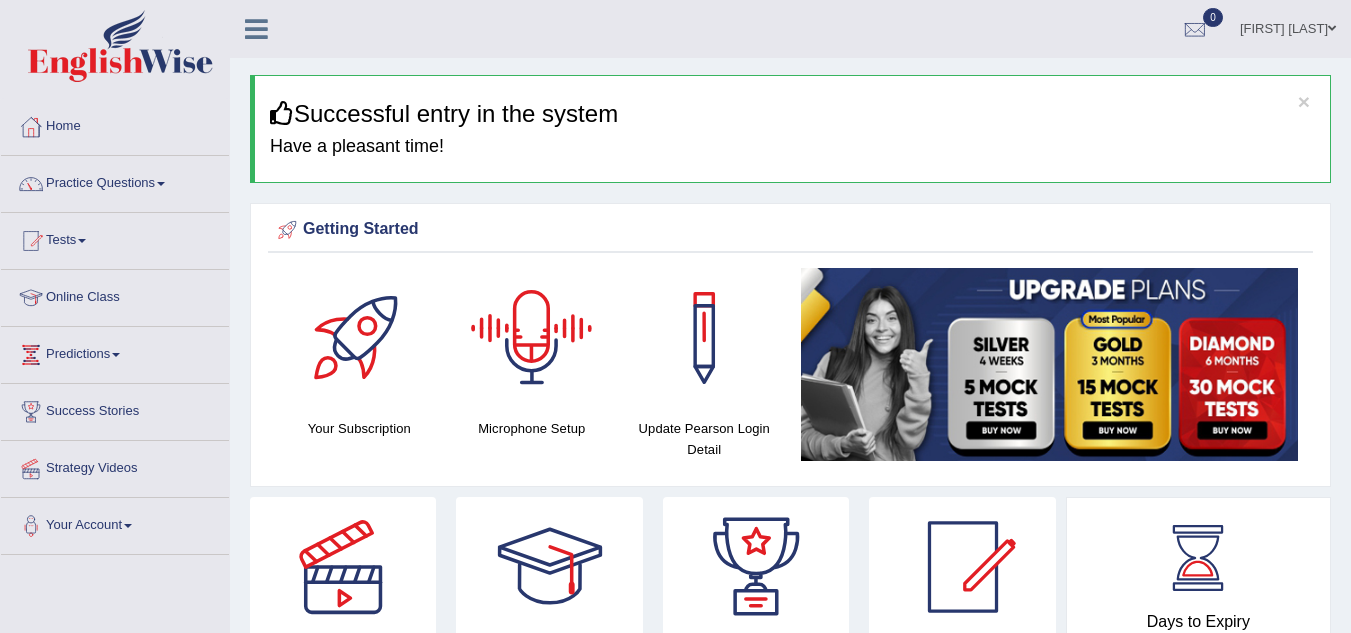 click at bounding box center [532, 338] 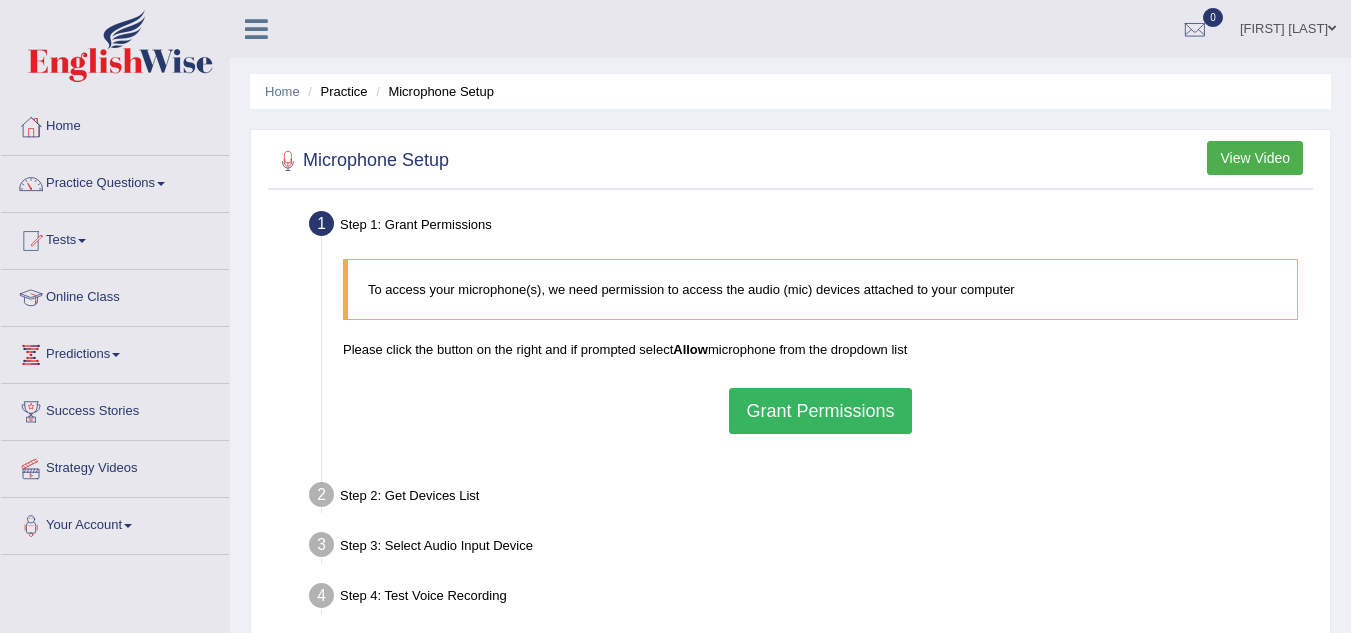 scroll, scrollTop: 0, scrollLeft: 0, axis: both 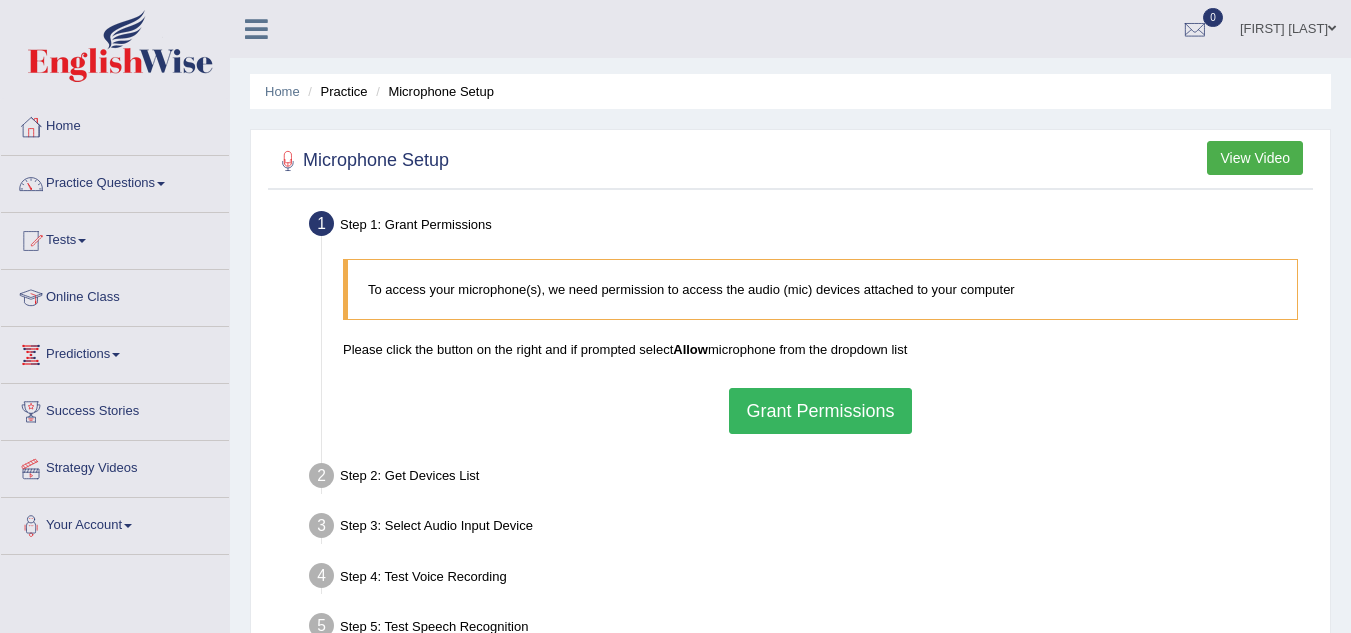 click on "Grant Permissions" at bounding box center (820, 411) 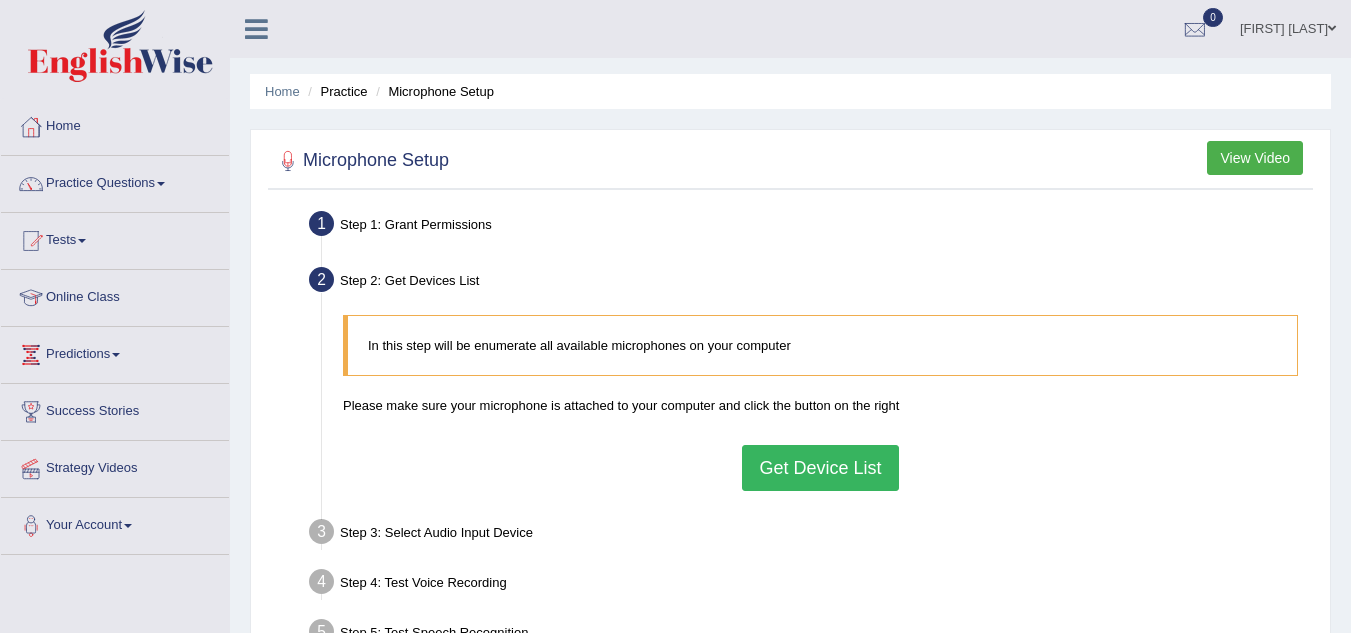 click on "Get Device List" at bounding box center (820, 468) 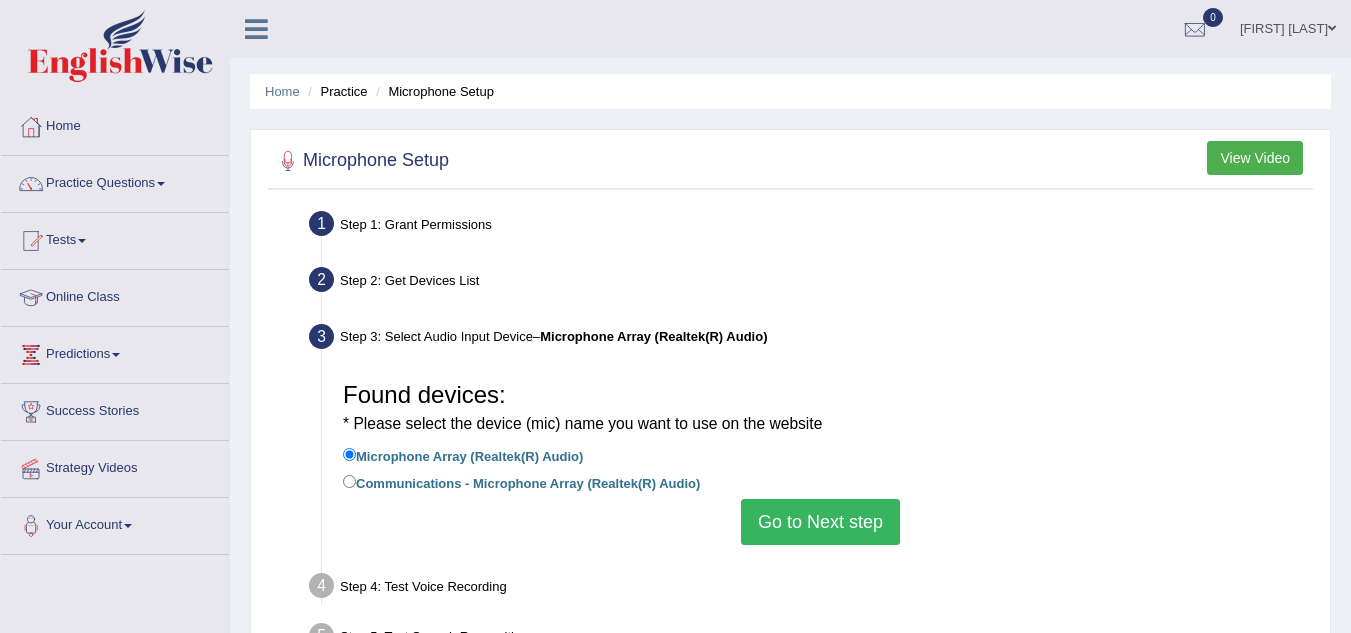 click on "Go to Next step" at bounding box center [820, 522] 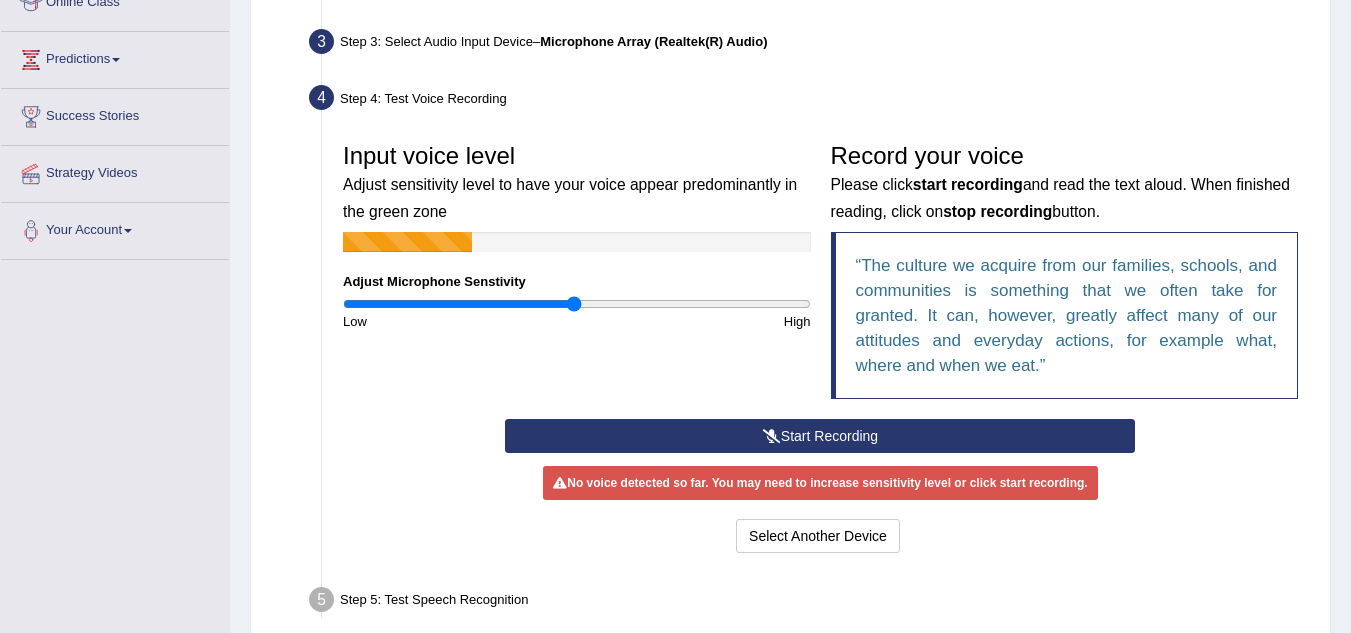 scroll, scrollTop: 299, scrollLeft: 0, axis: vertical 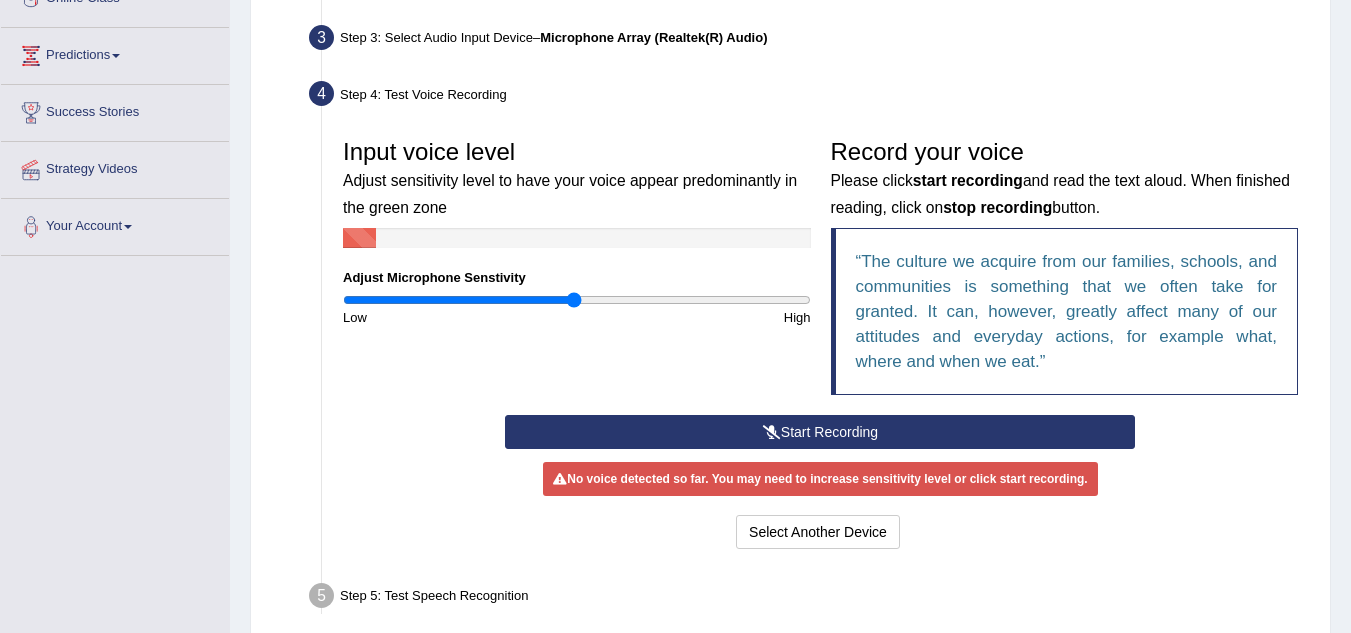 click on "Start Recording" at bounding box center (820, 432) 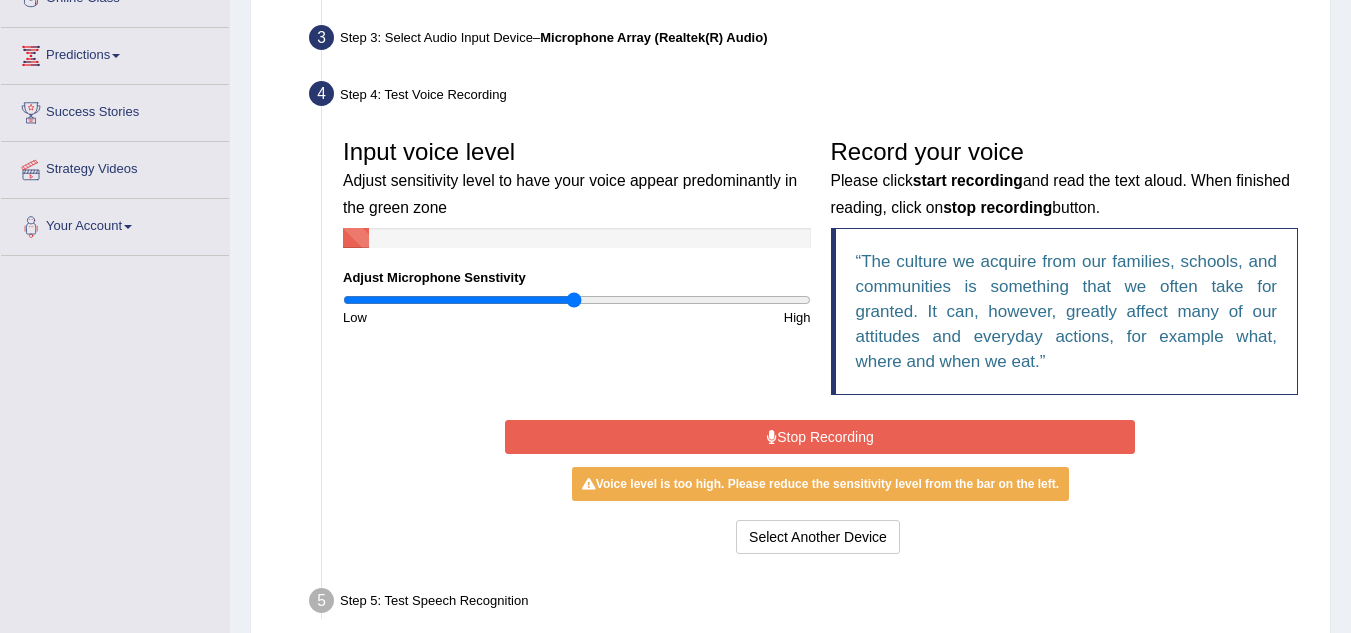 click at bounding box center (772, 437) 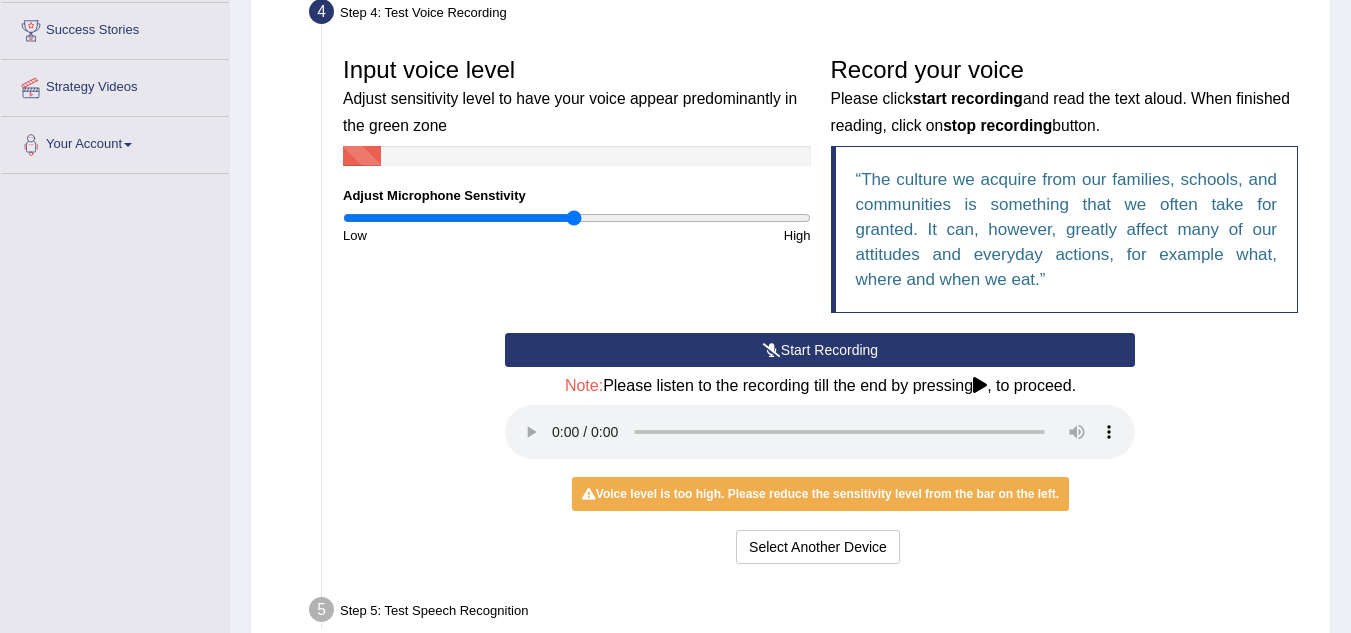 scroll, scrollTop: 383, scrollLeft: 0, axis: vertical 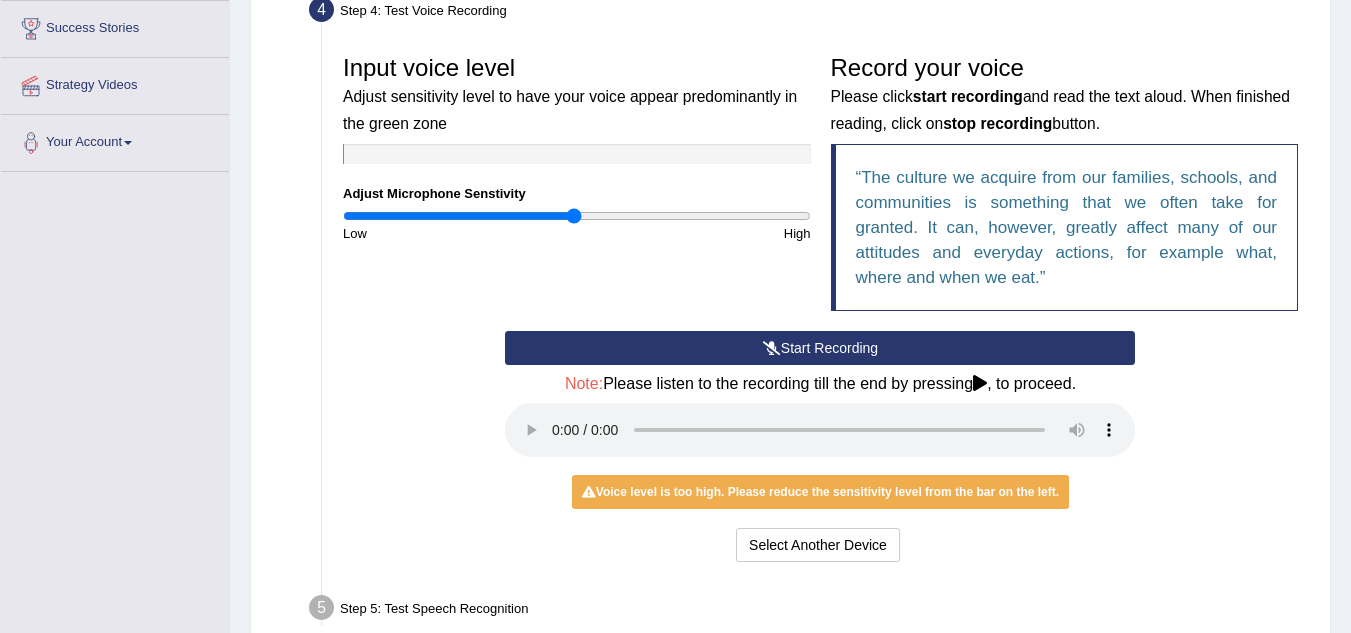click on "Start Recording" at bounding box center (820, 348) 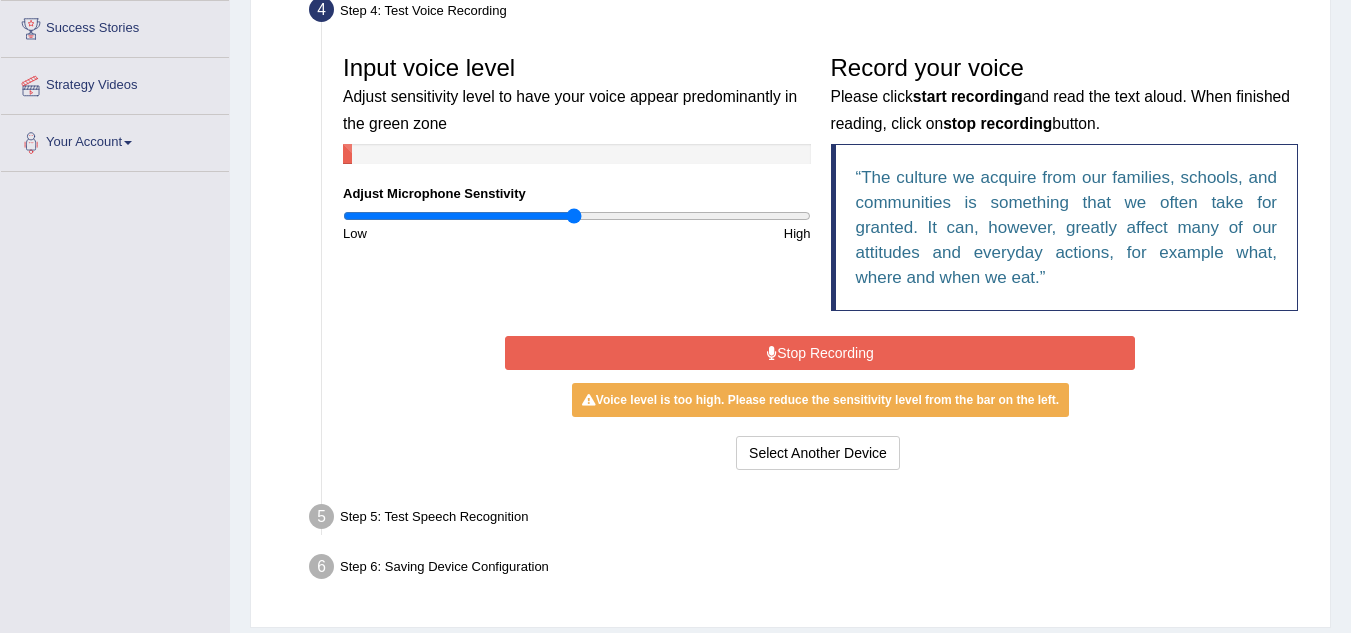 click on "Stop Recording" at bounding box center (820, 353) 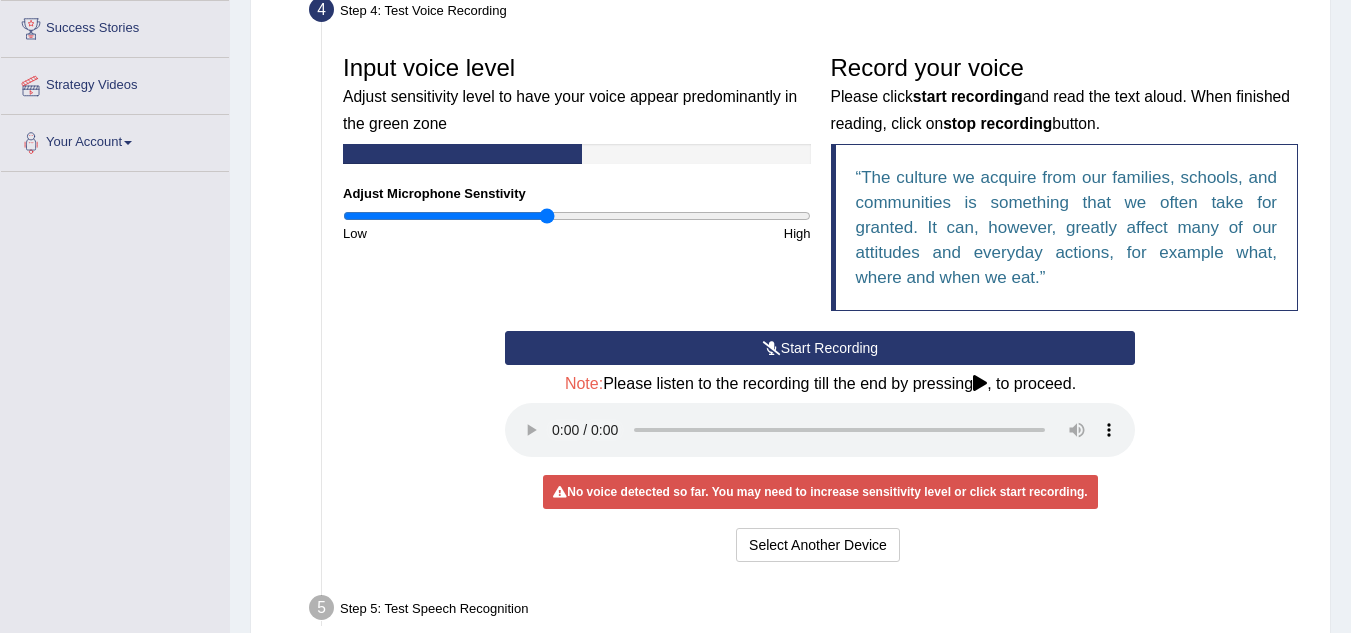 click at bounding box center (577, 216) 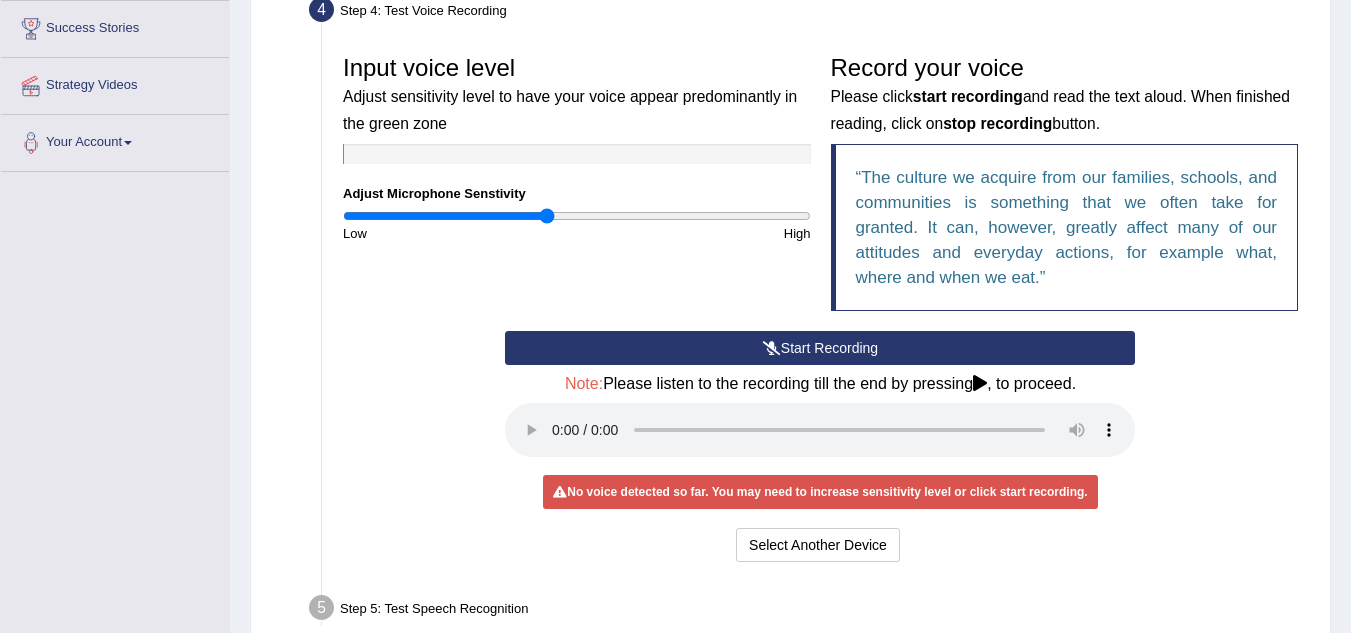 click on "Start Recording" at bounding box center (820, 348) 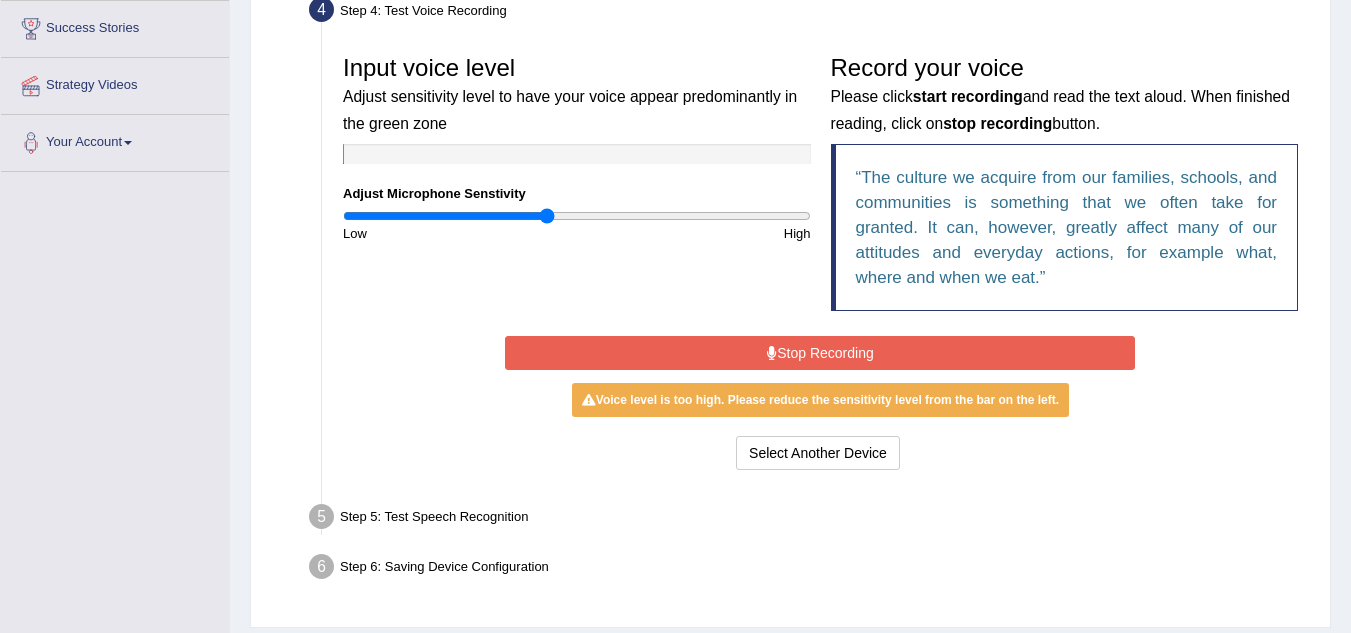 click on "Stop Recording" at bounding box center (820, 353) 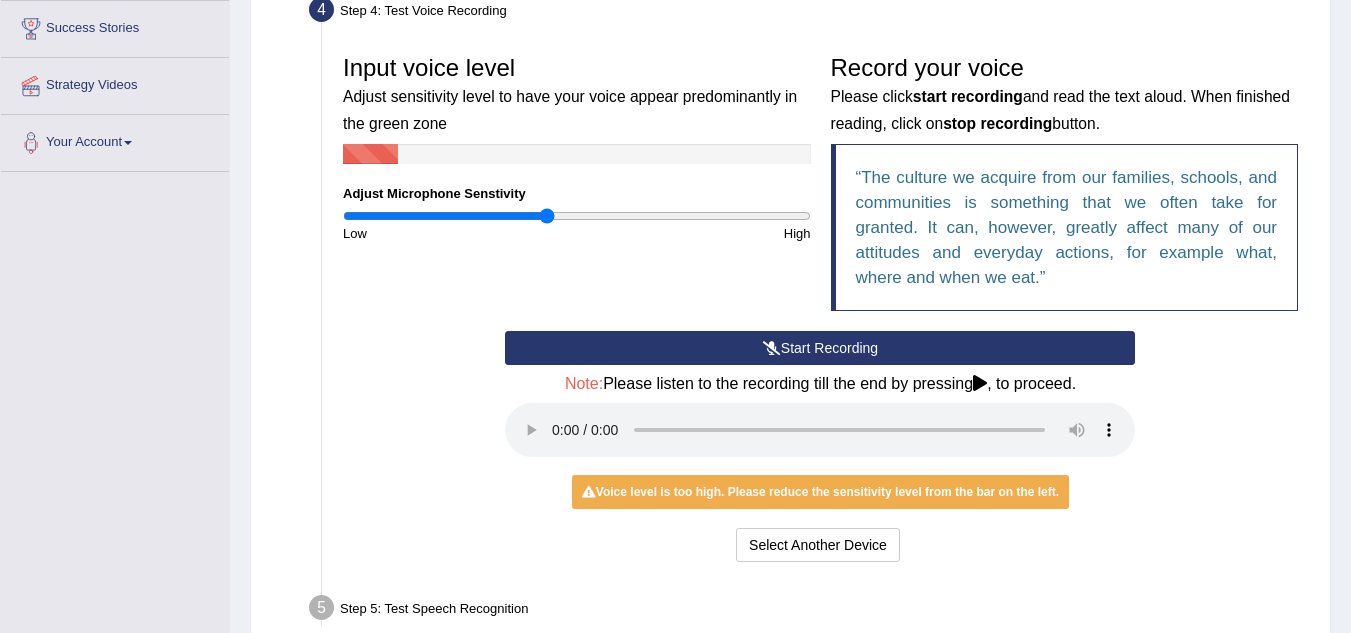 click at bounding box center (772, 348) 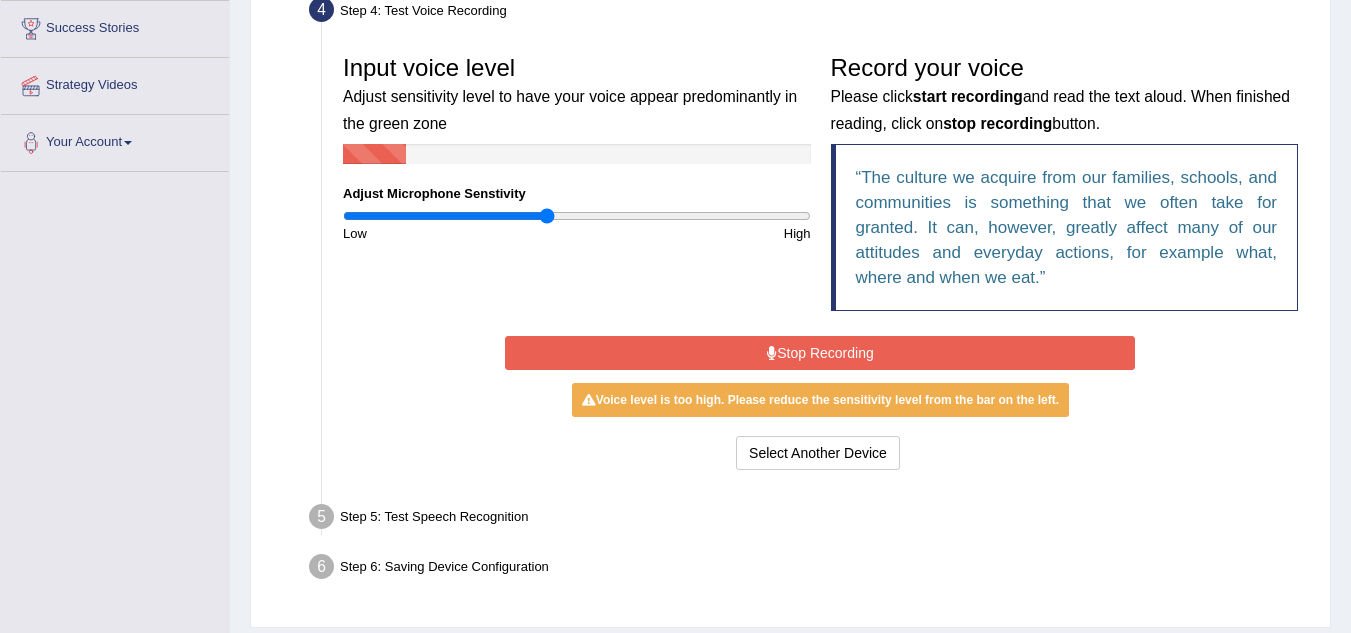 click on "Stop Recording" at bounding box center [820, 353] 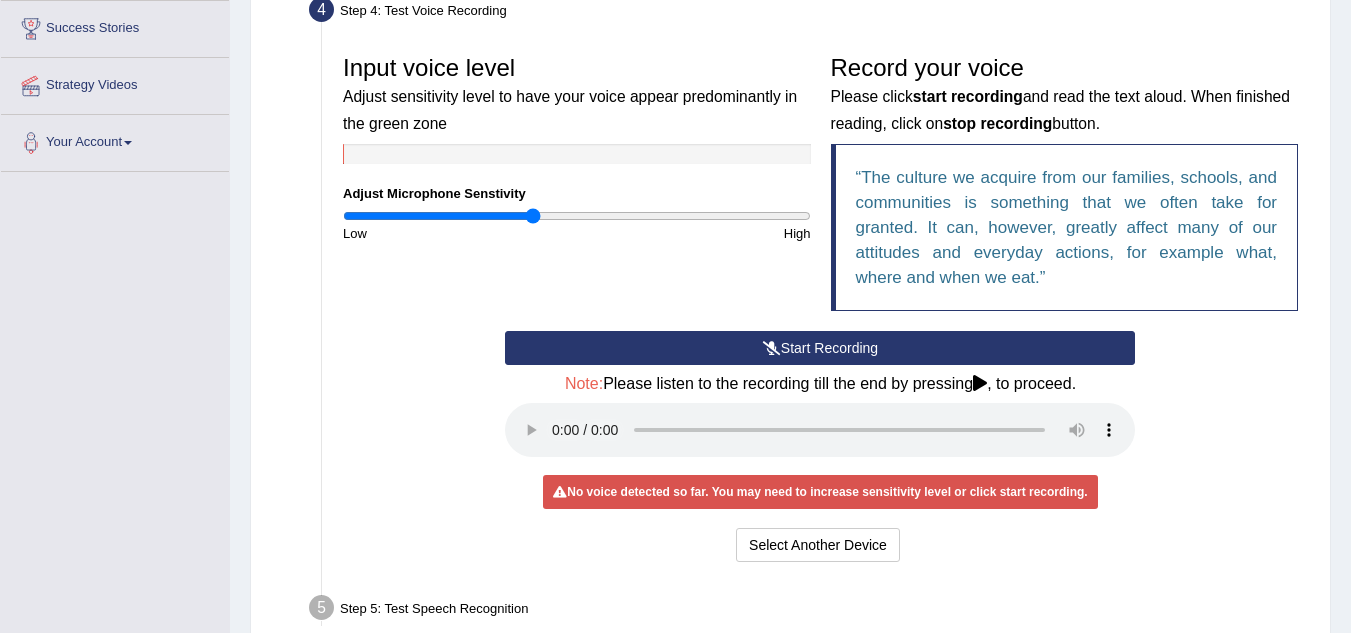 type on "0.82" 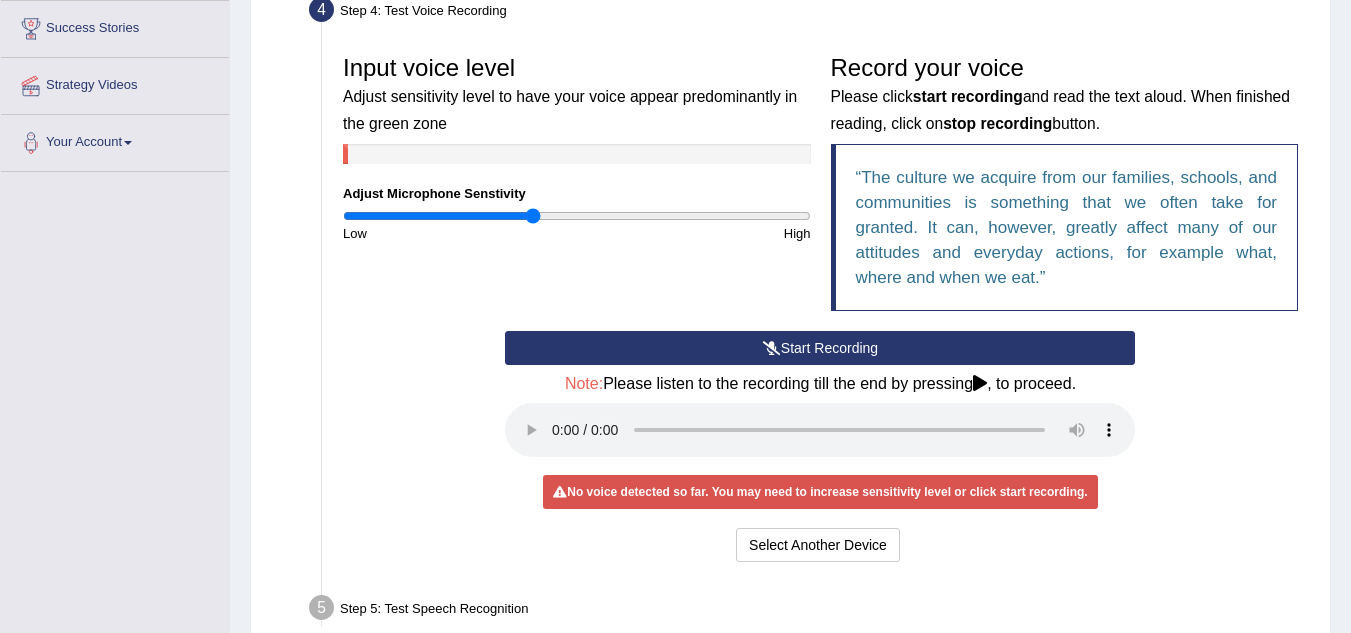 click on "Start Recording" at bounding box center (820, 348) 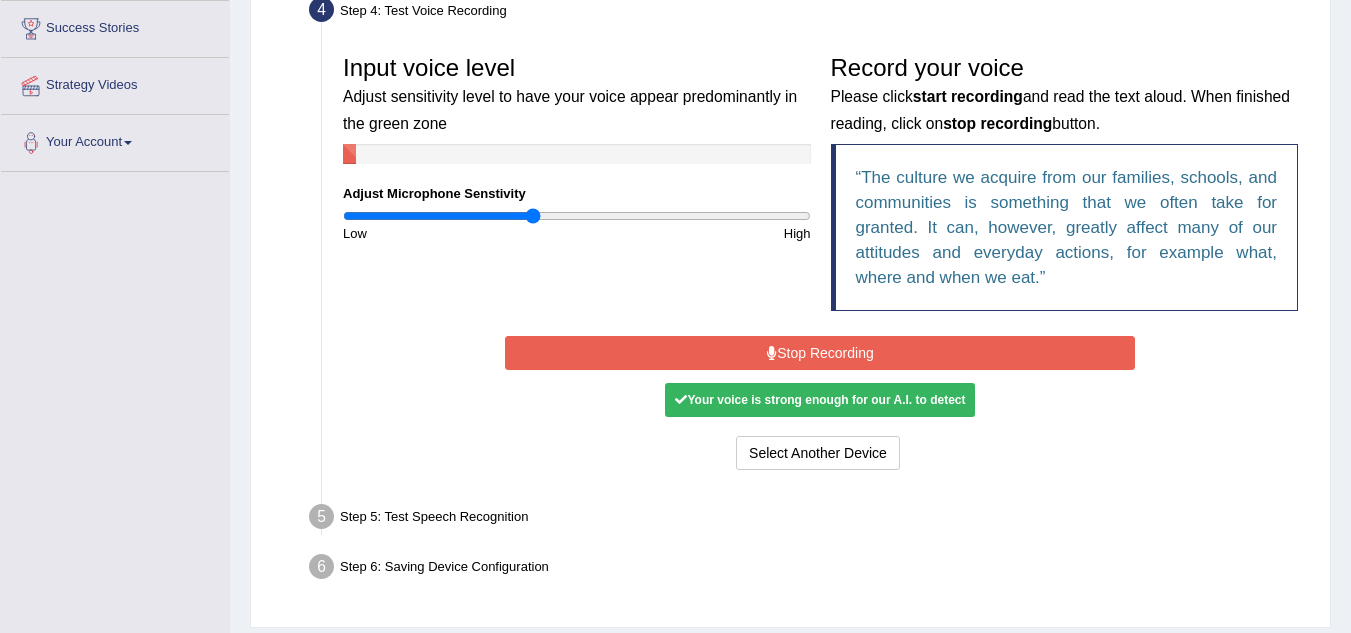 click on "Stop Recording" at bounding box center [820, 353] 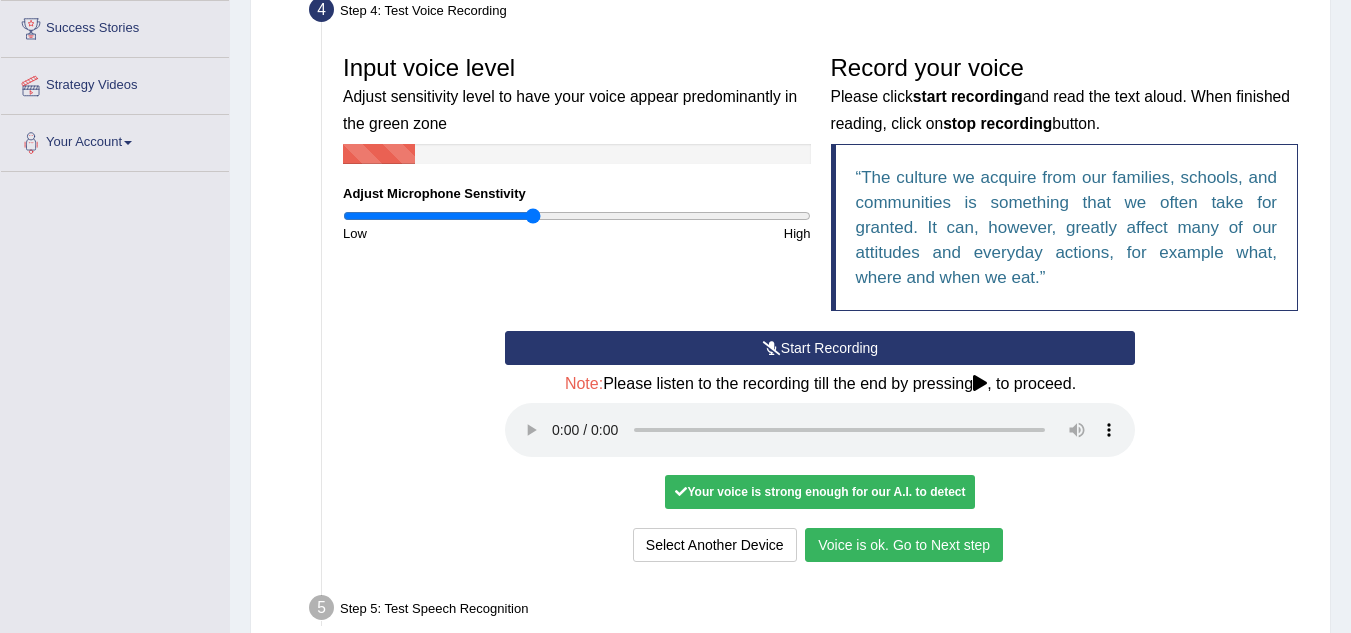 click on "Voice is ok. Go to Next step" at bounding box center [904, 545] 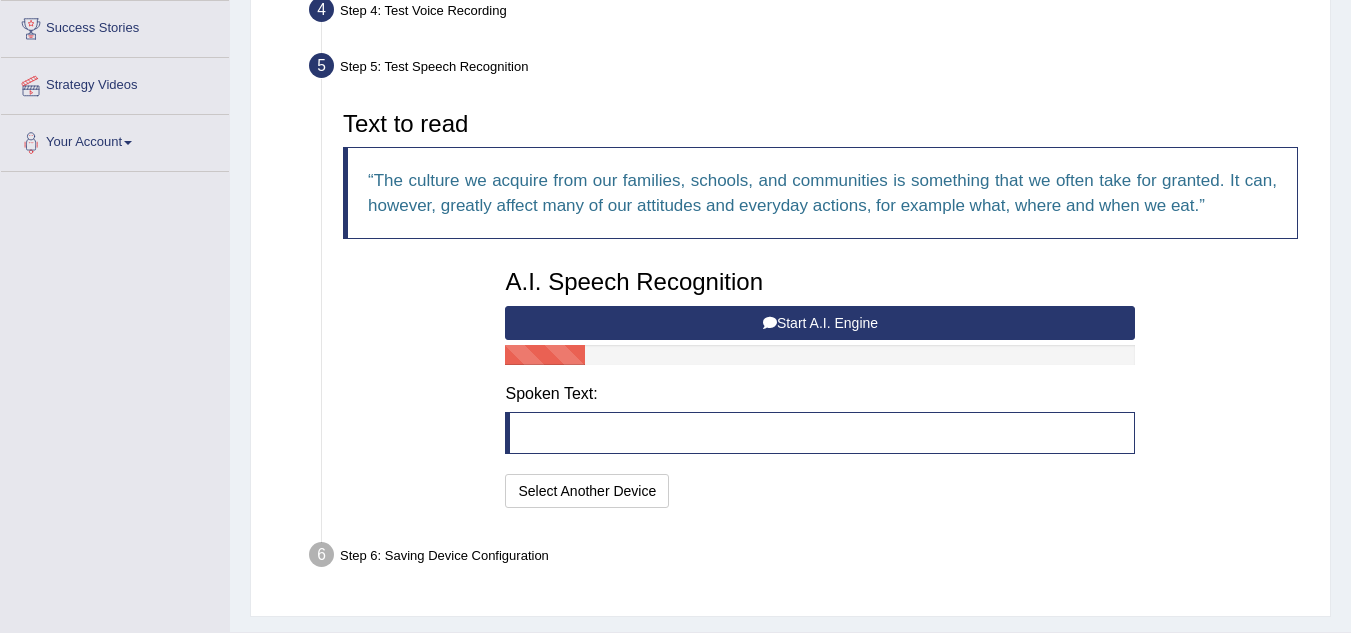 click on "Start A.I. Engine" at bounding box center (820, 323) 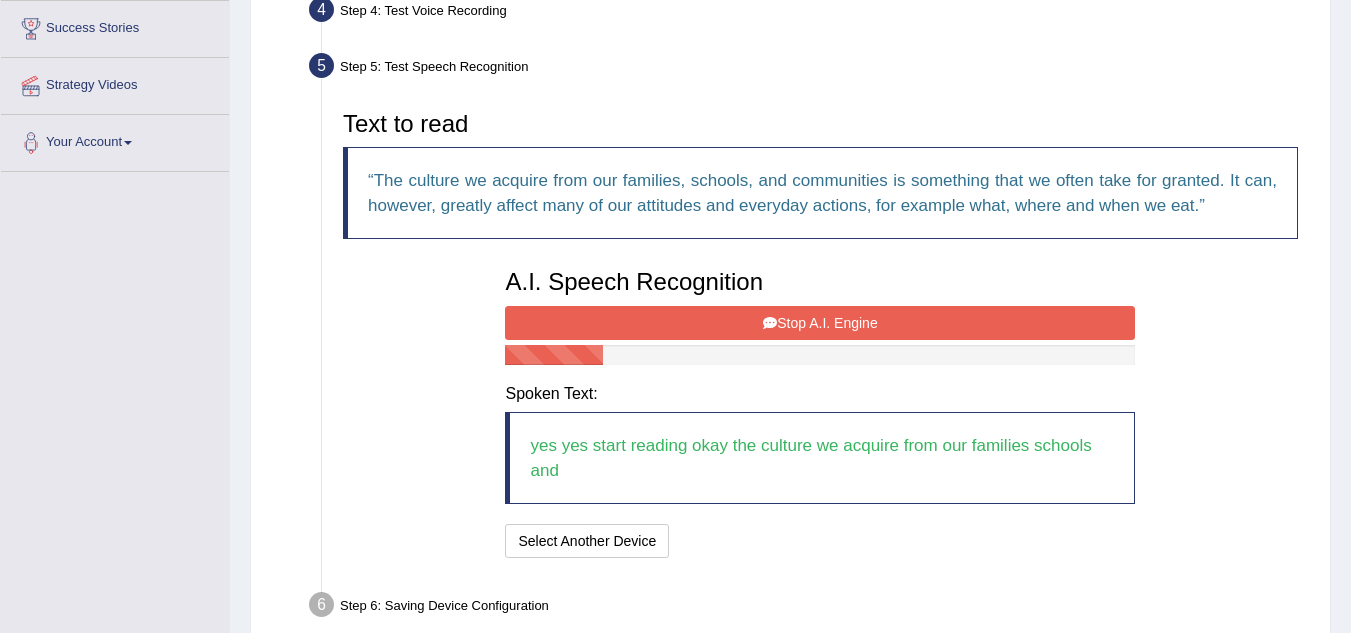 click on "Stop A.I. Engine" at bounding box center [820, 323] 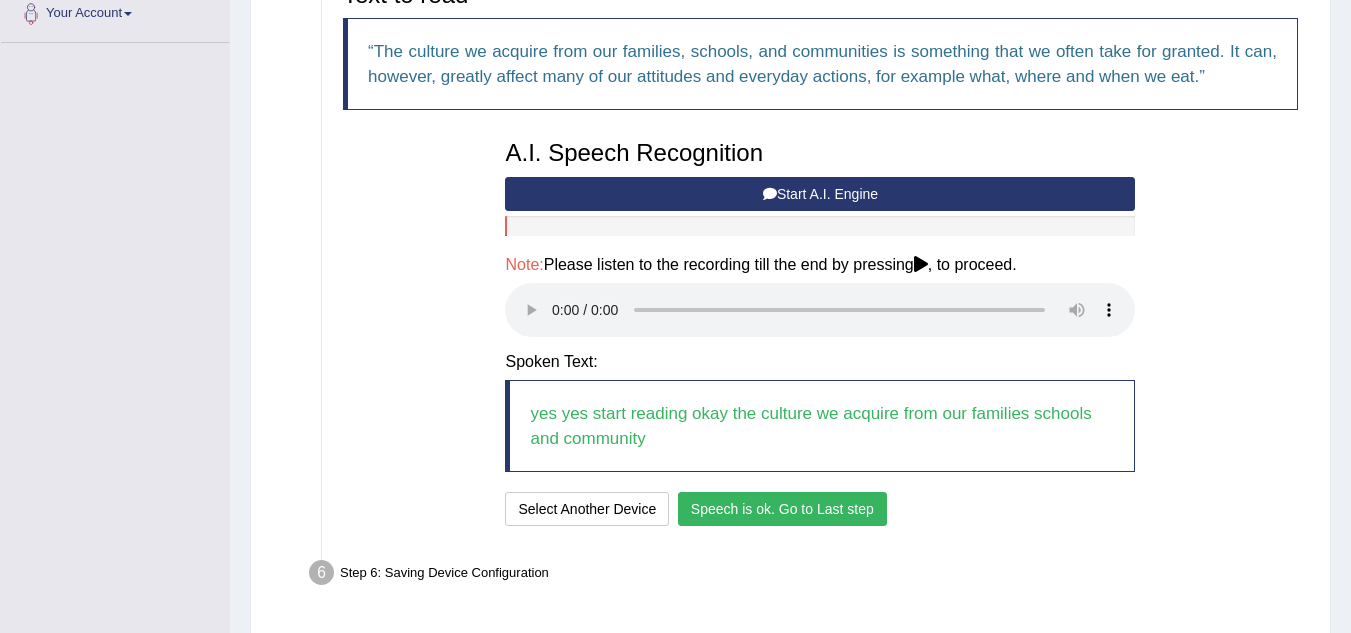 scroll, scrollTop: 579, scrollLeft: 0, axis: vertical 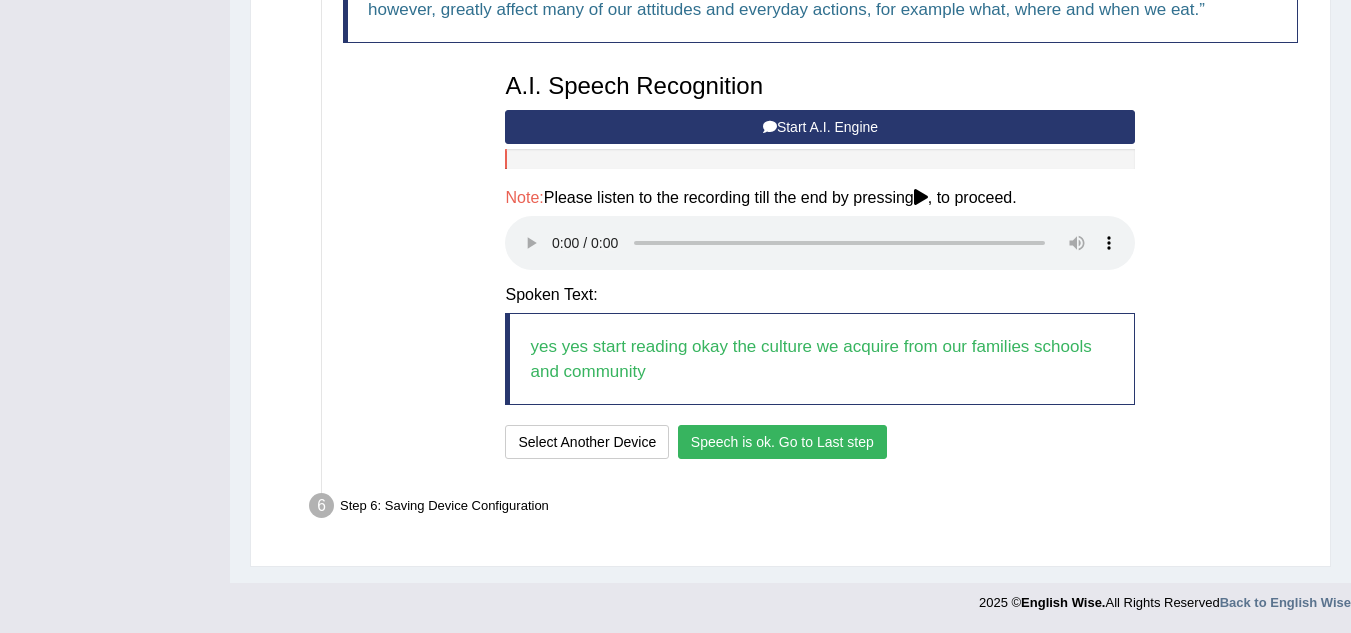 click on "Speech is ok. Go to Last step" at bounding box center (782, 442) 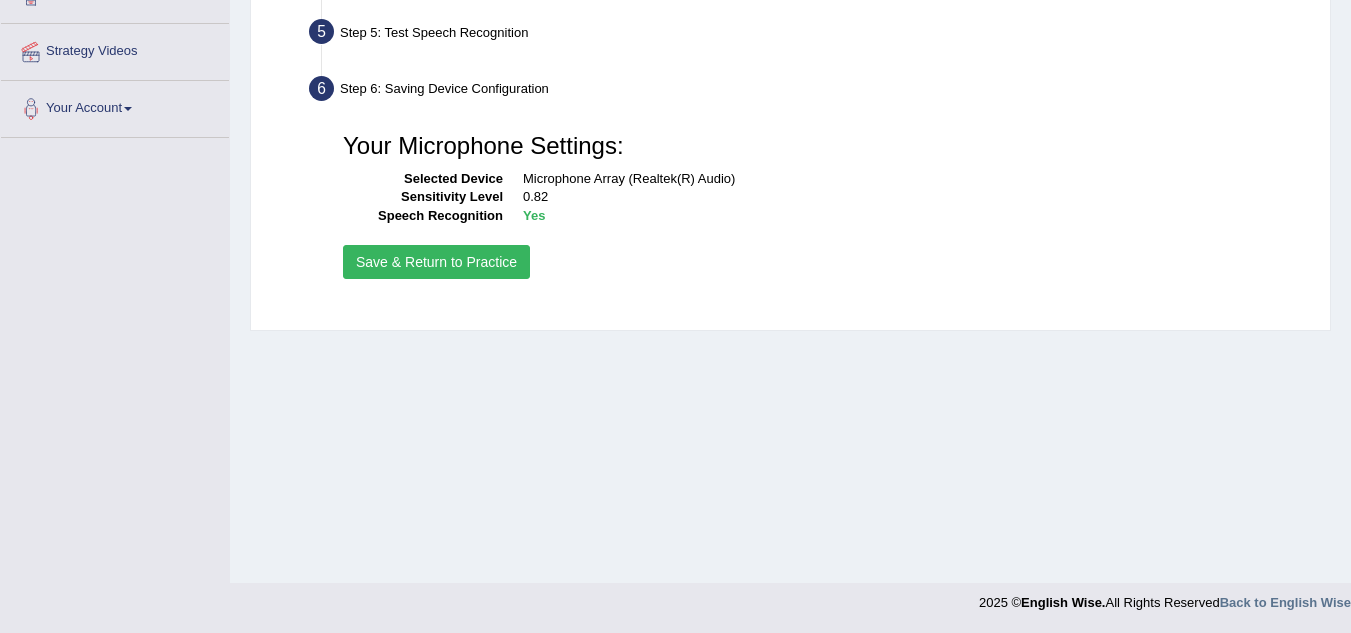 click on "Save & Return to Practice" at bounding box center [436, 262] 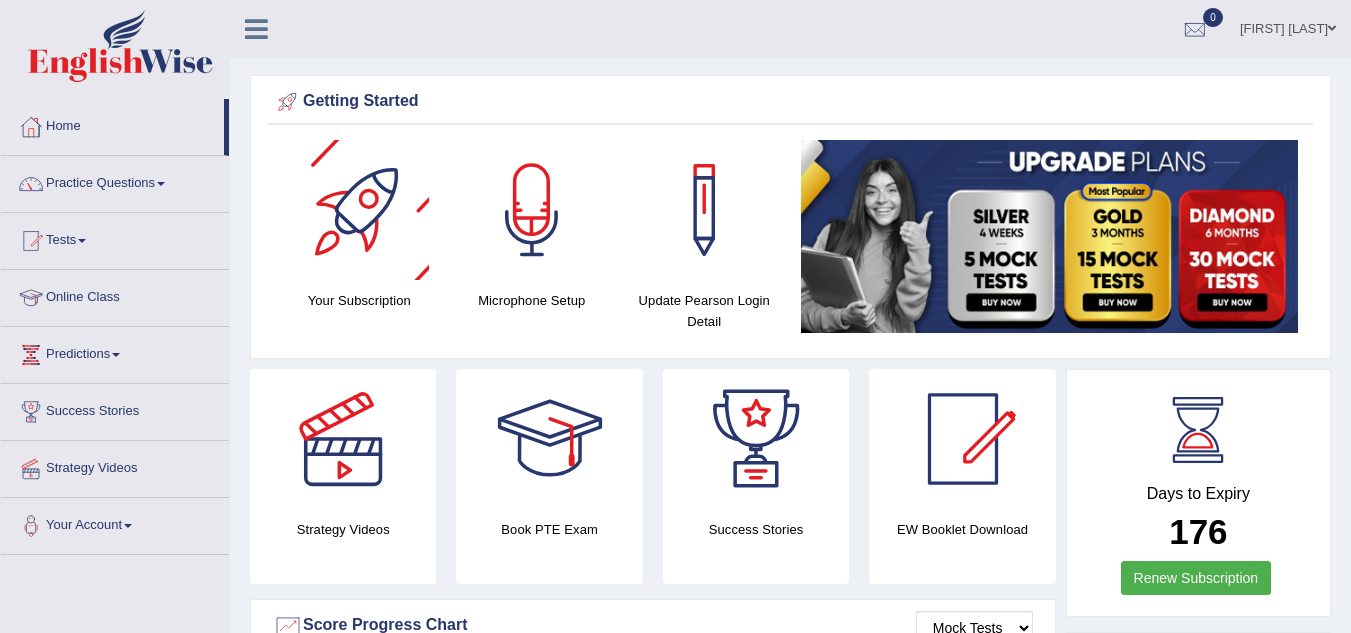 scroll, scrollTop: 0, scrollLeft: 0, axis: both 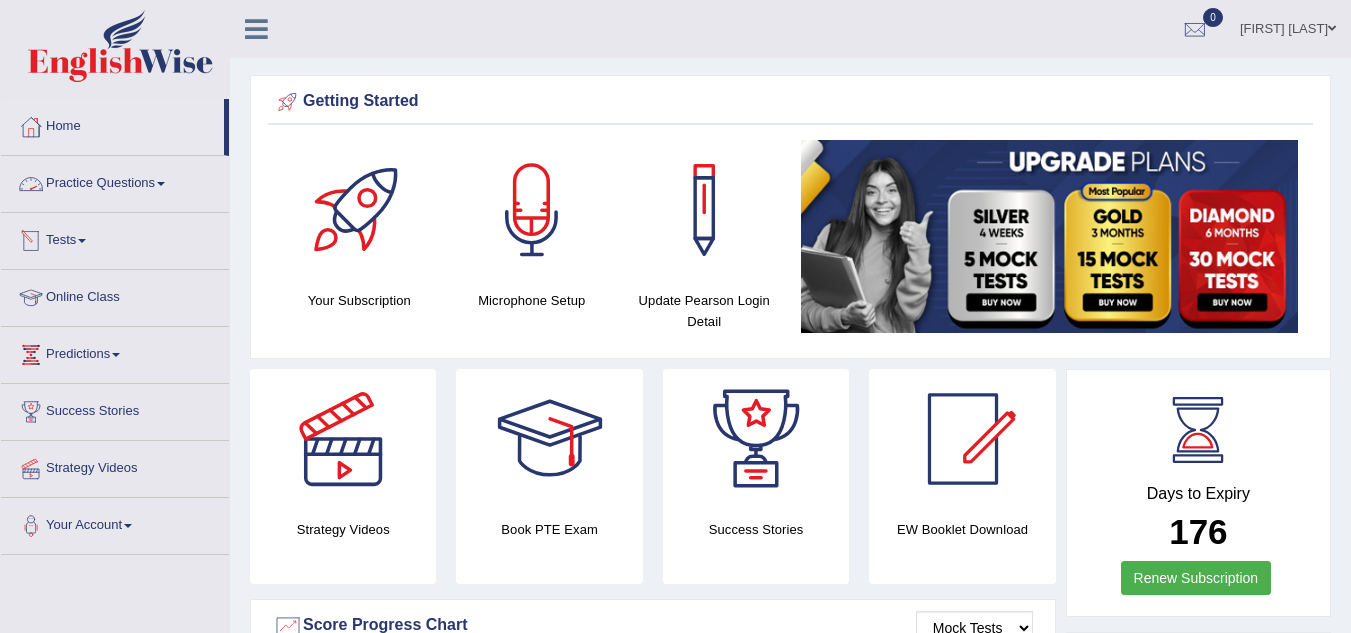 click on "Practice Questions" at bounding box center (115, 181) 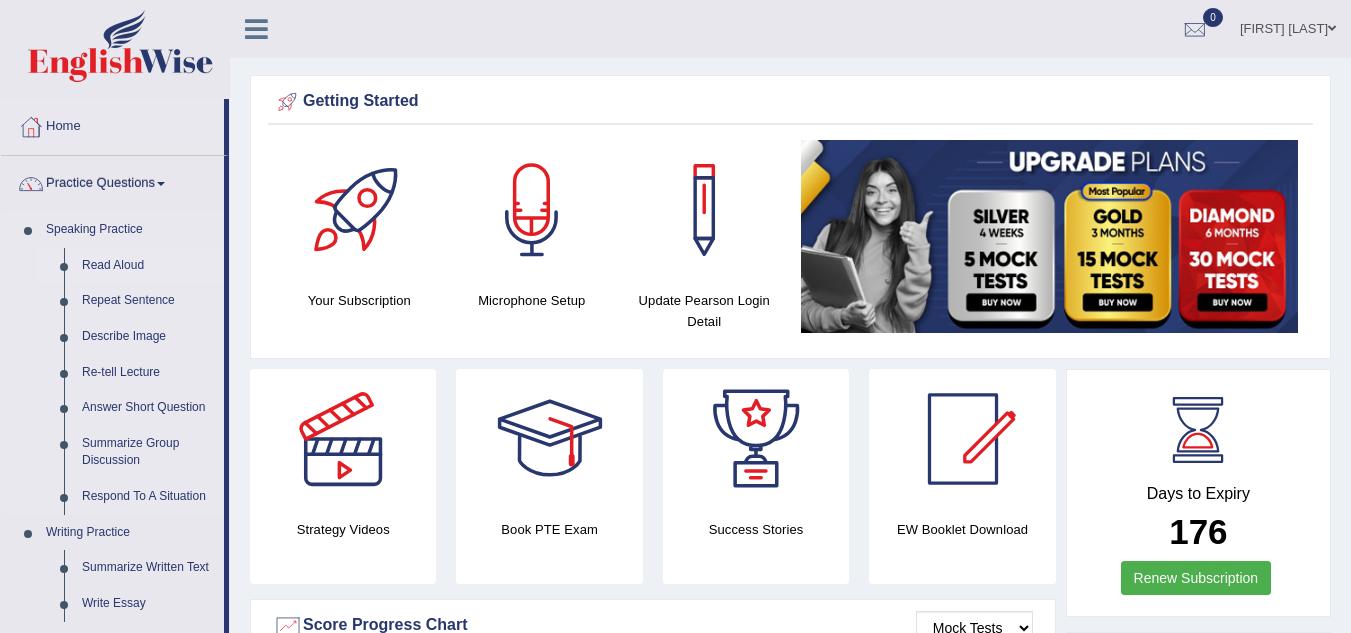 click on "Read Aloud" at bounding box center (148, 266) 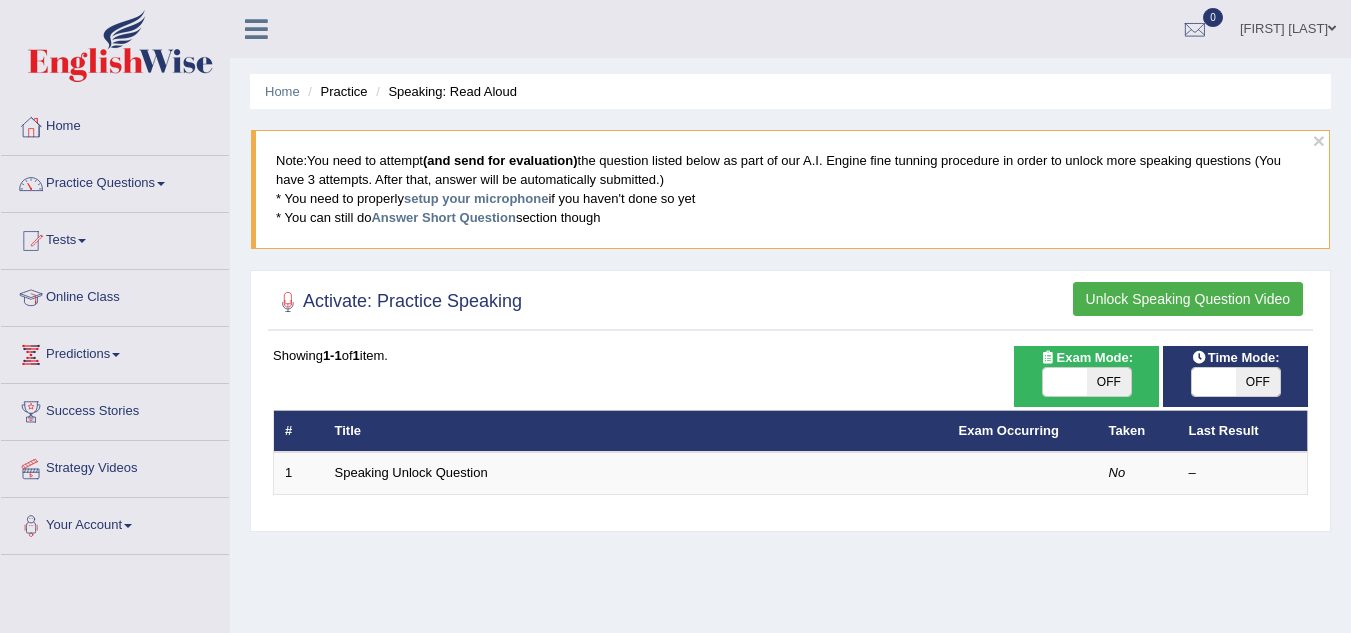 scroll, scrollTop: 0, scrollLeft: 0, axis: both 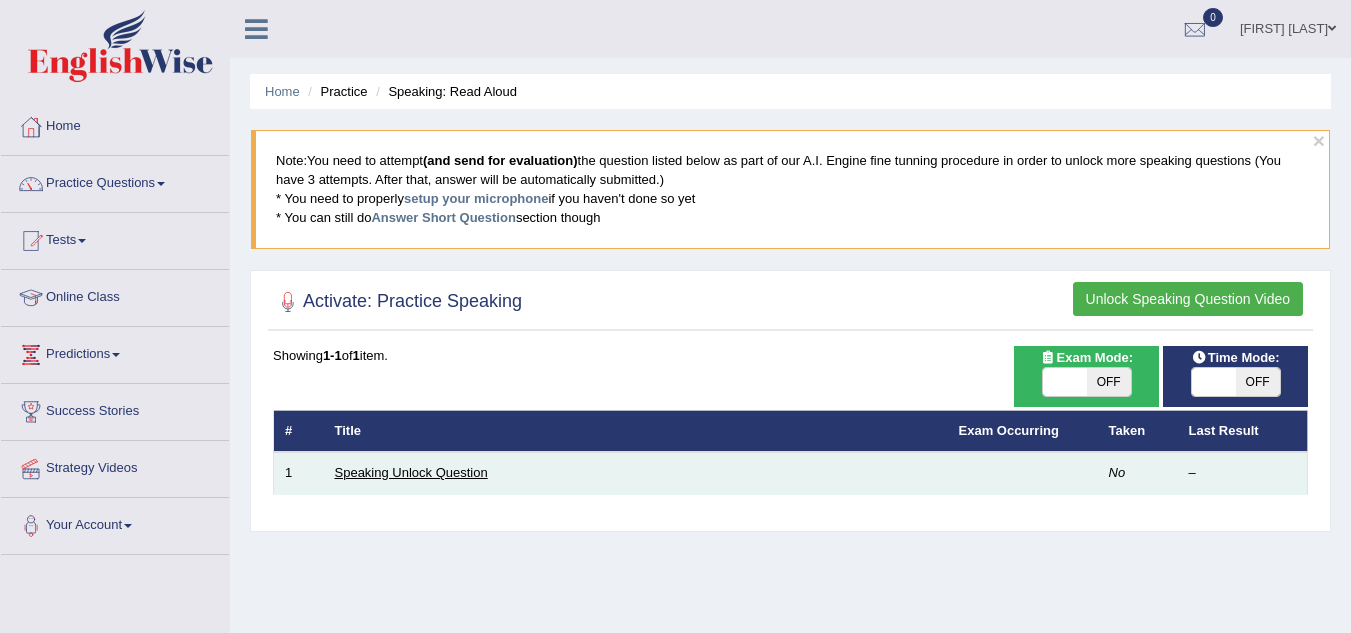 click on "Speaking Unlock Question" at bounding box center (411, 472) 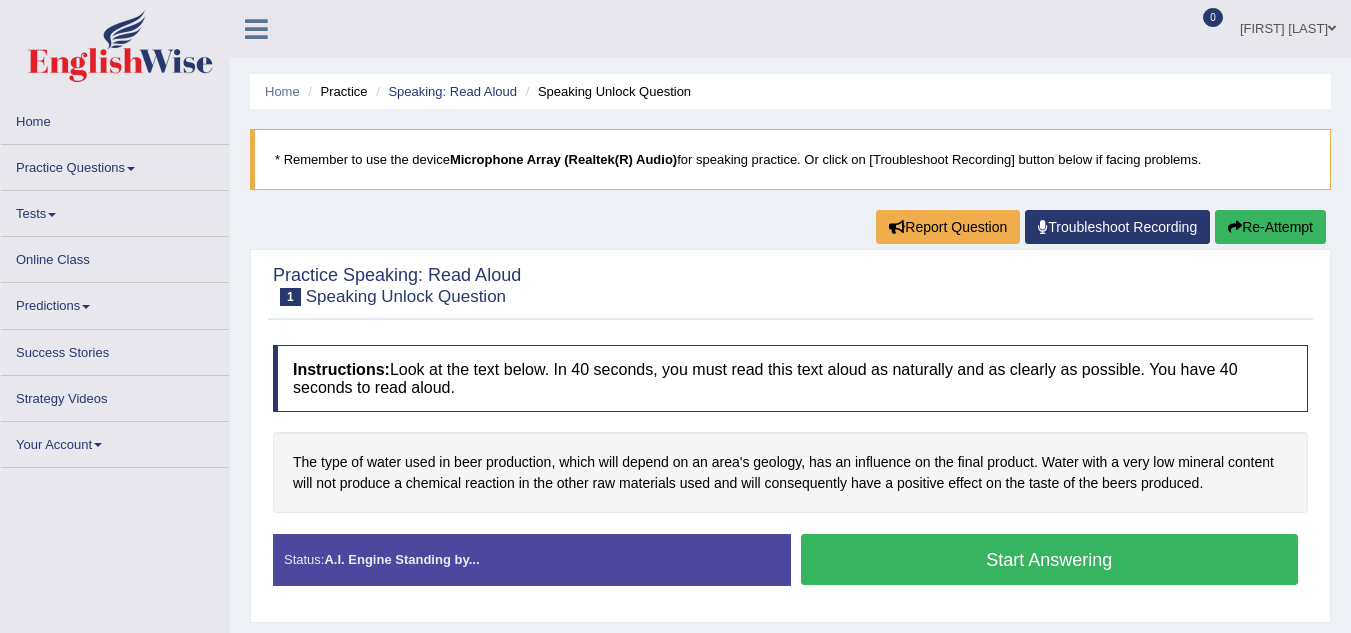 scroll, scrollTop: 0, scrollLeft: 0, axis: both 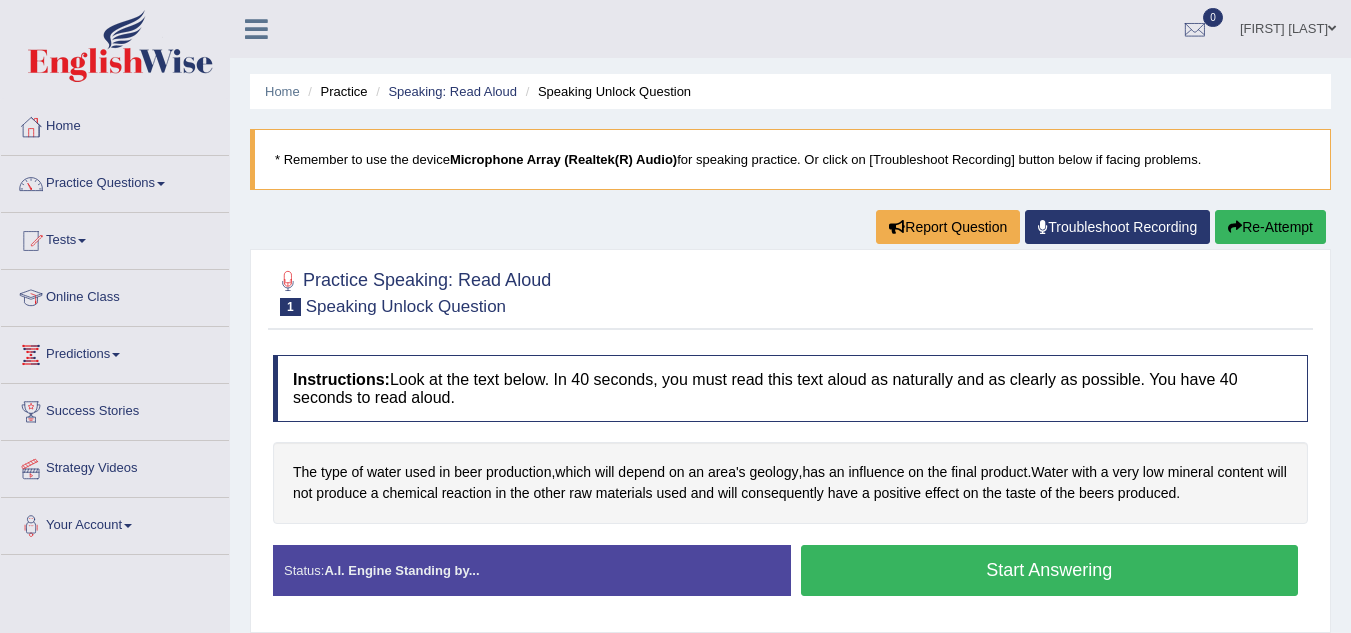 click at bounding box center (790, 291) 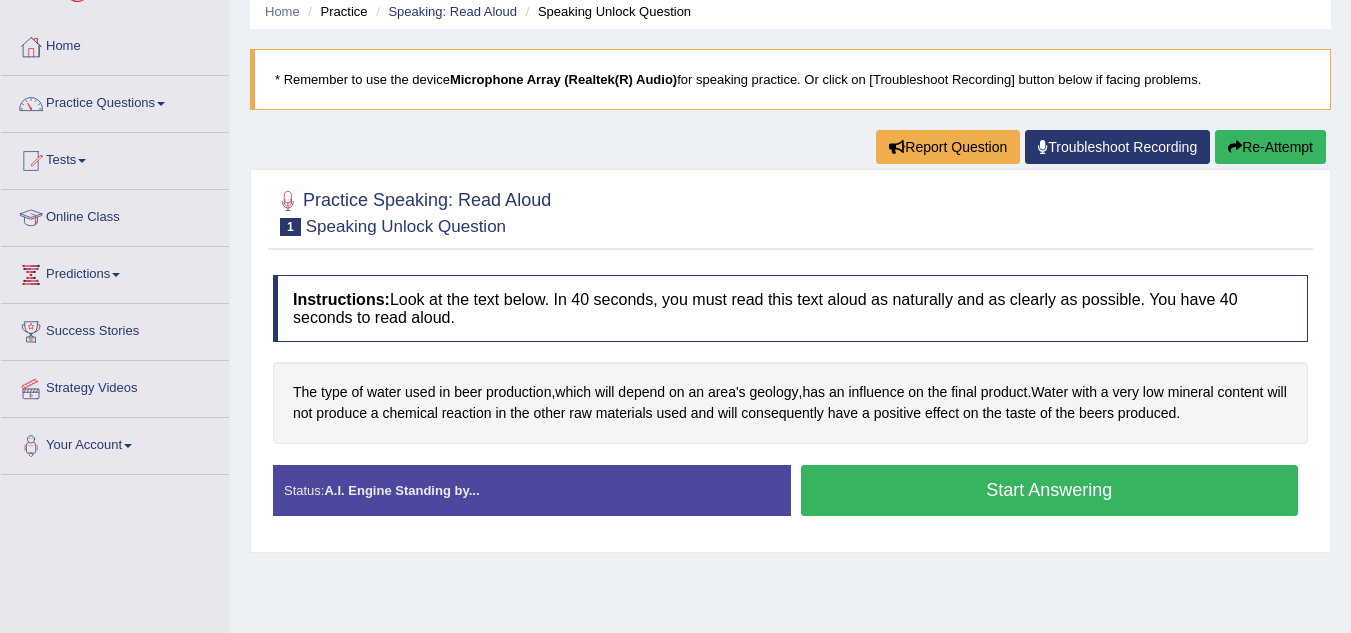 scroll, scrollTop: 120, scrollLeft: 0, axis: vertical 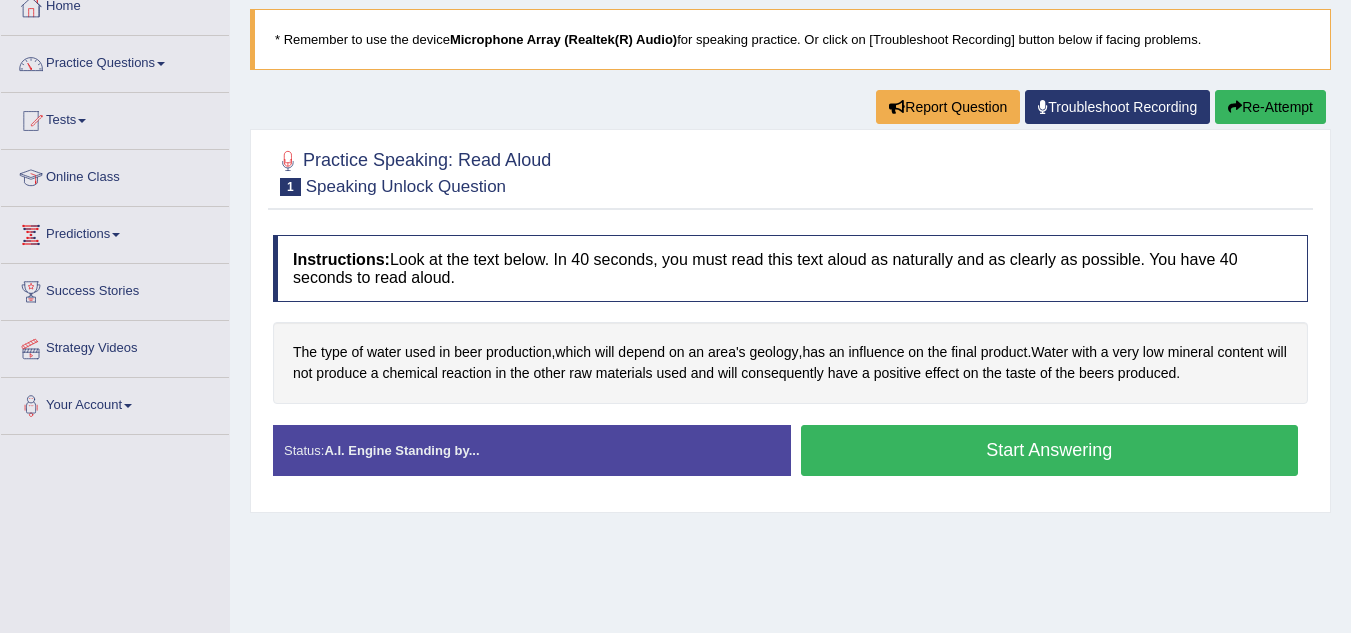 click on "Start Answering" at bounding box center (1050, 450) 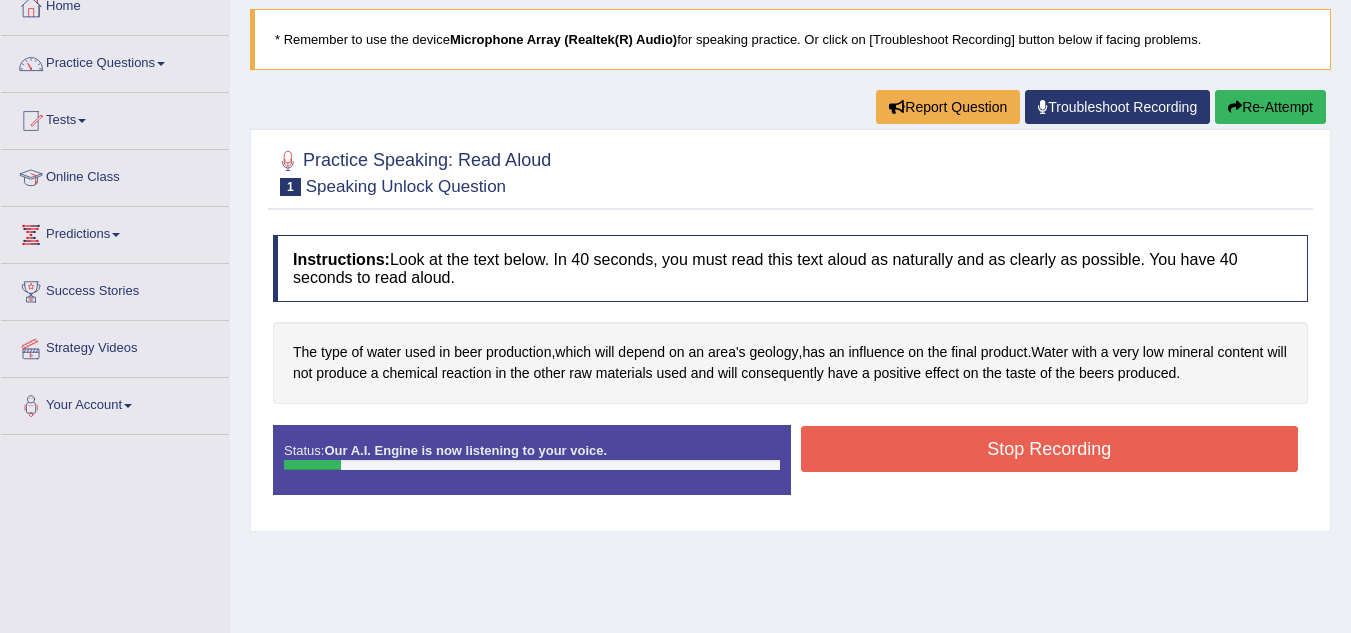 click on "Stop Recording" at bounding box center (1050, 449) 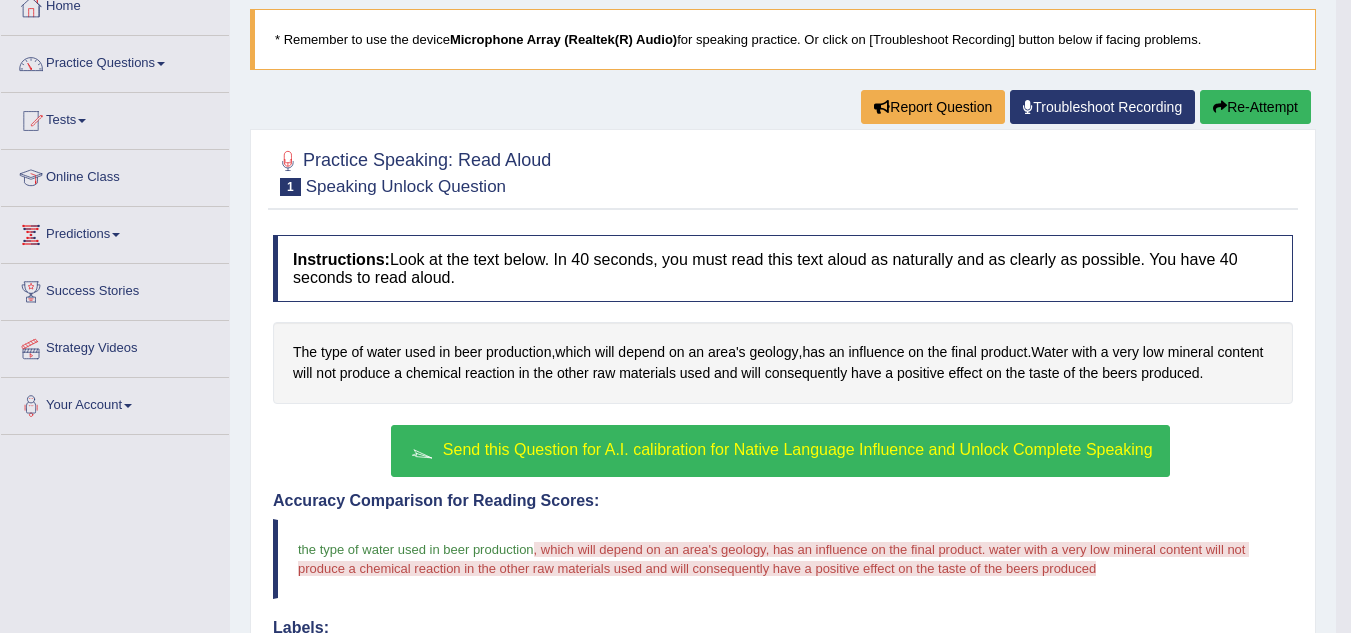 click on "Send this Question for A.I. calibration for Native Language Influence and Unlock Complete Speaking" at bounding box center [798, 449] 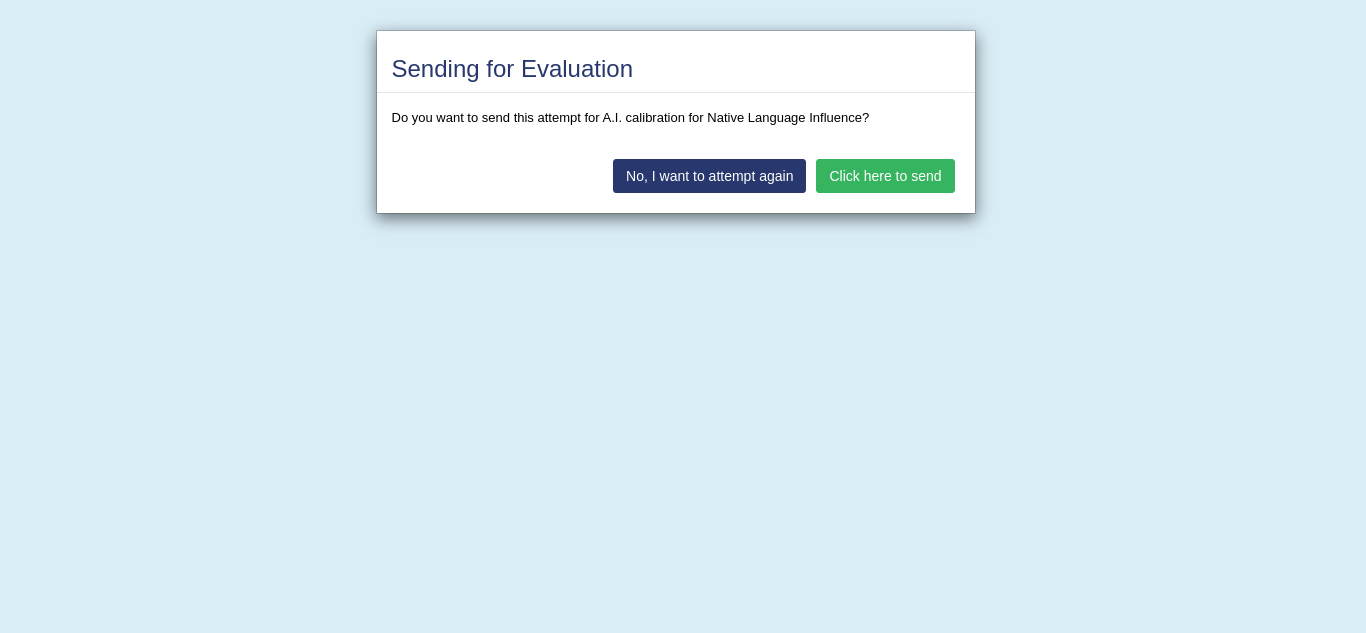 click on "Click here to send" at bounding box center (885, 176) 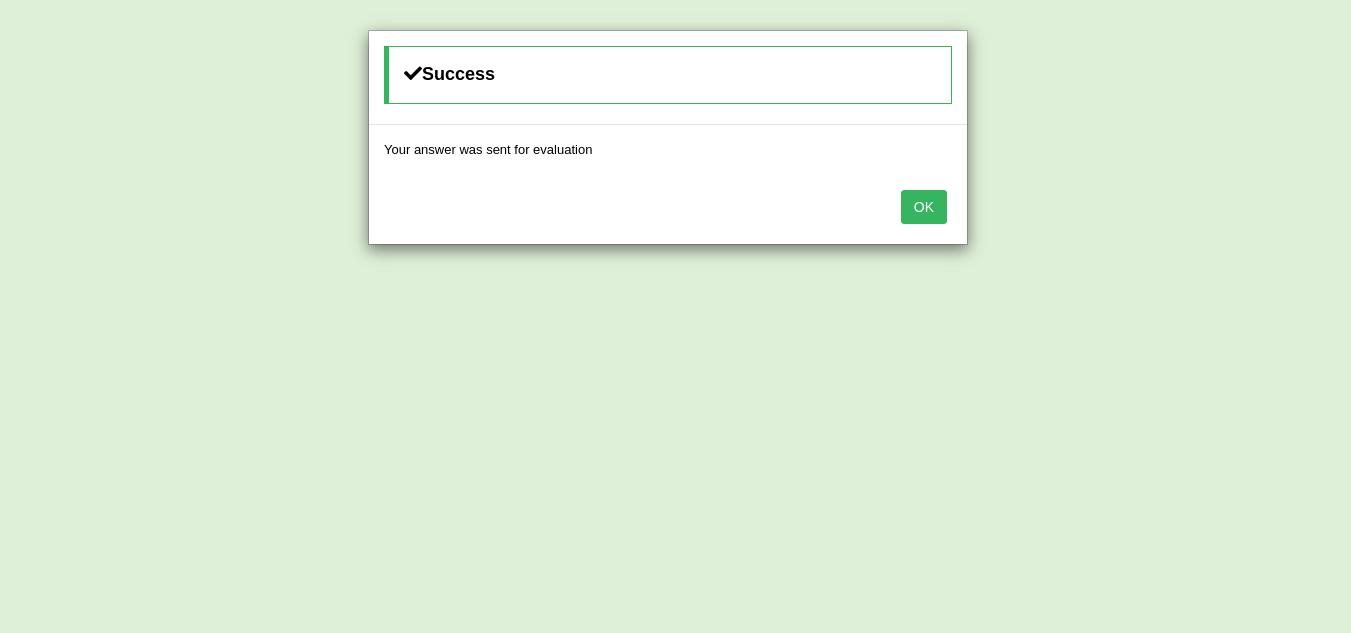click on "OK" at bounding box center [924, 207] 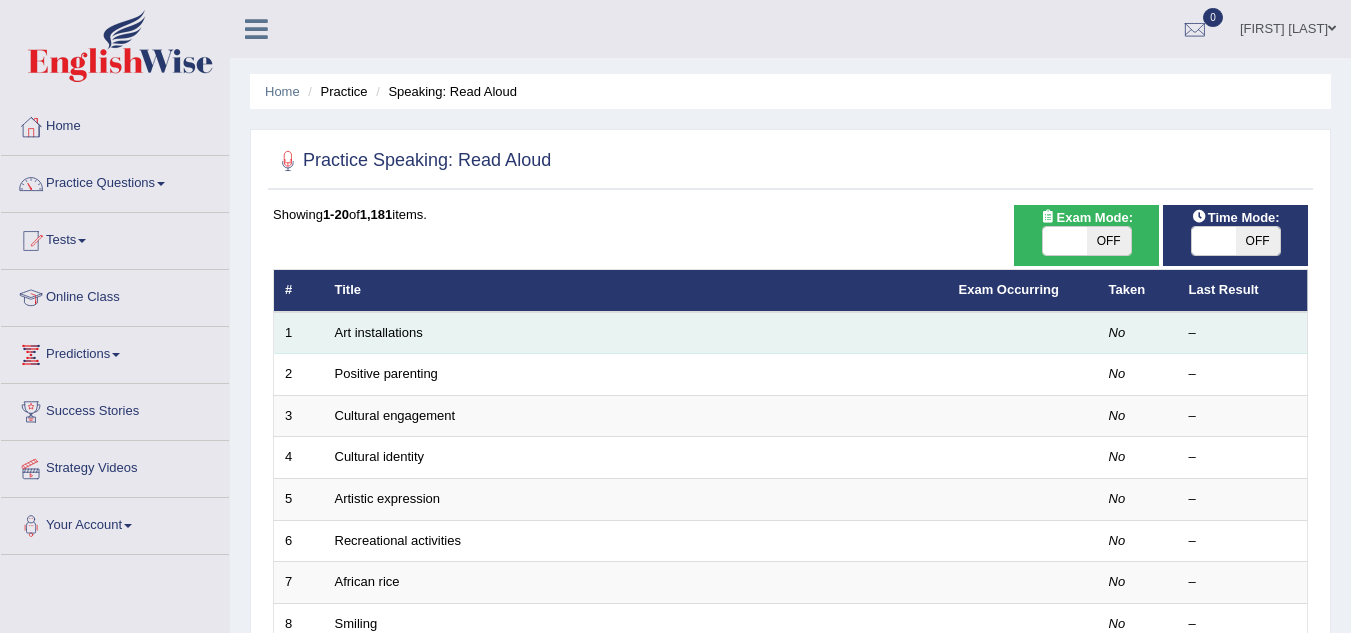 scroll, scrollTop: 0, scrollLeft: 0, axis: both 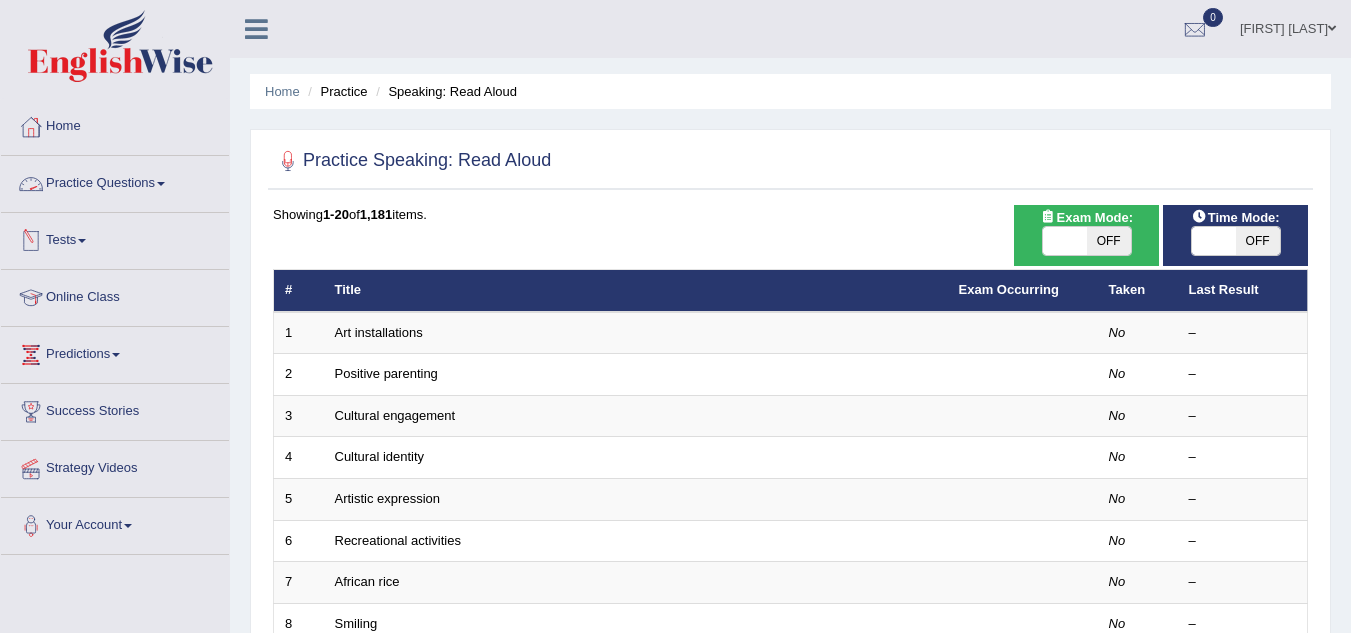 click on "Practice Questions" at bounding box center (115, 181) 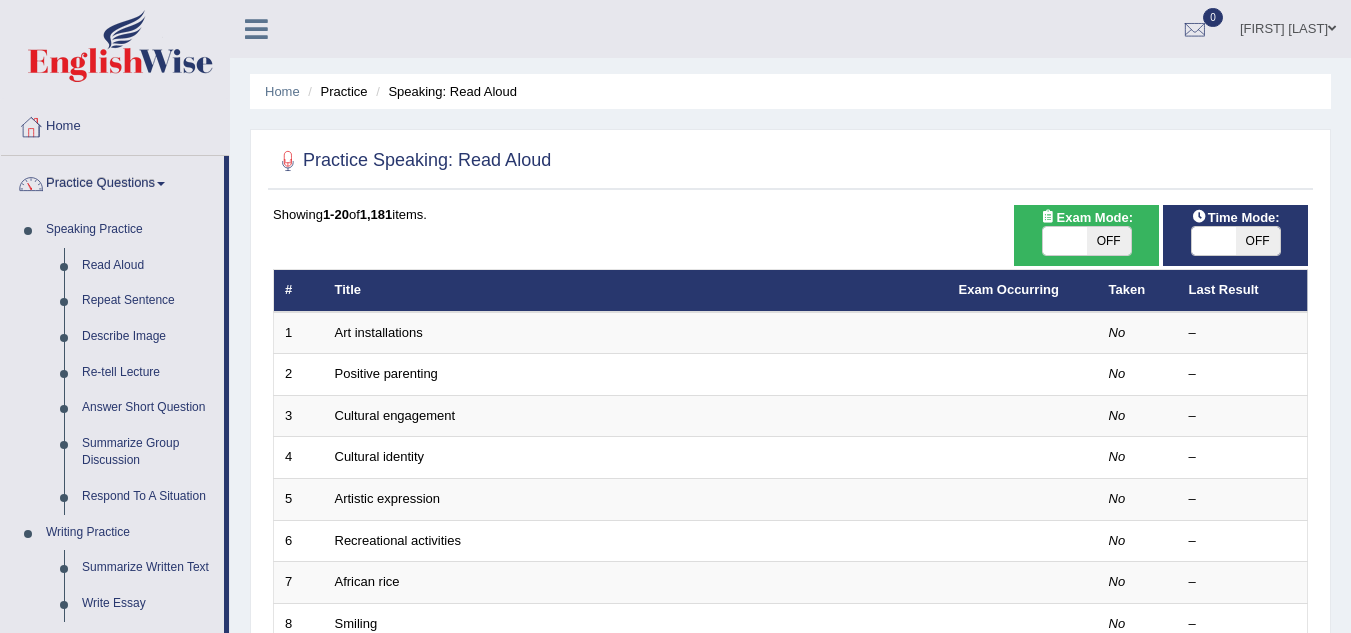 click on "Home
Practice
Speaking: Read Aloud
Practice Speaking: Read Aloud
Time Mode:
ON   OFF
Exam Mode:
ON   OFF
Showing  1-20  of  1,181  items.
# Title Exam Occurring Taken Last Result
1 Art installations No –
2 Positive parenting No –
3 Cultural engagement No –
4 Cultural identity No –
5 Artistic expression No –
6 Recreational activities No –
7 African rice No –
8 Smiling No –
9 Al systems No –
10 The development No –
11 Neuroscience No –
12 Online shopping environments No –
13 Objectification No –
14 Lenient parenting No –
15 The financial pressure No –
16 Green No –
17 Effective time management No –
18 Binoculars No –
19 No –" at bounding box center [790, 637] 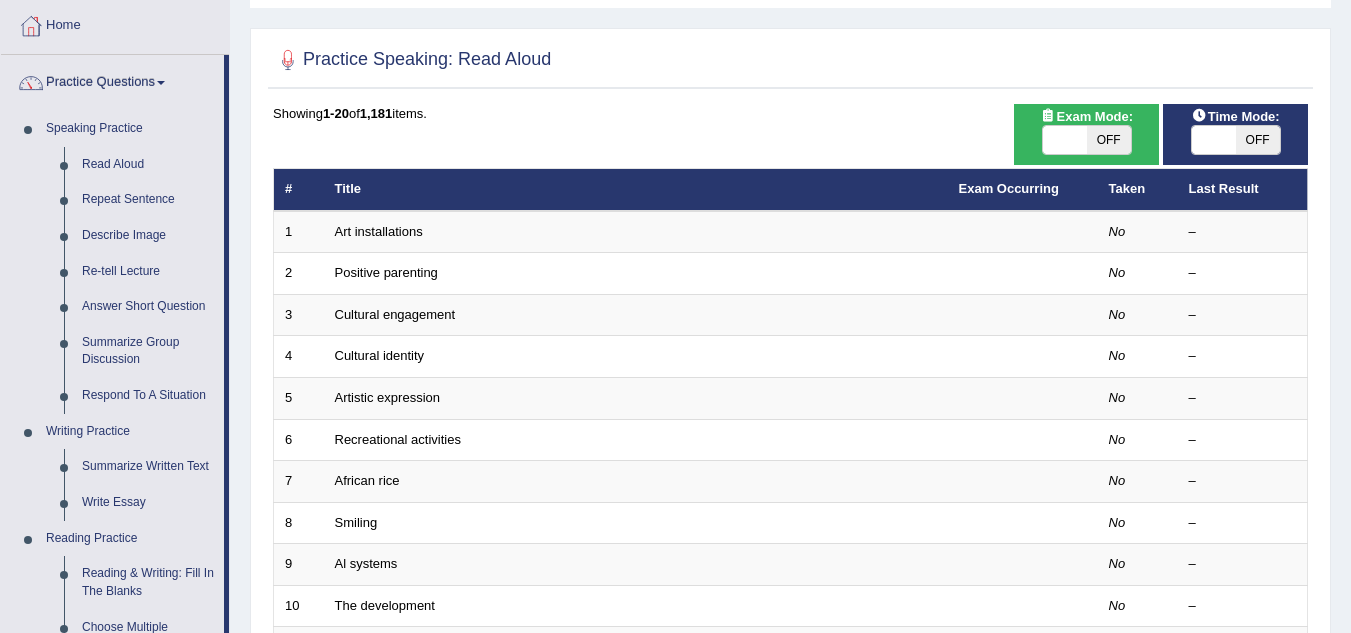 scroll, scrollTop: 0, scrollLeft: 0, axis: both 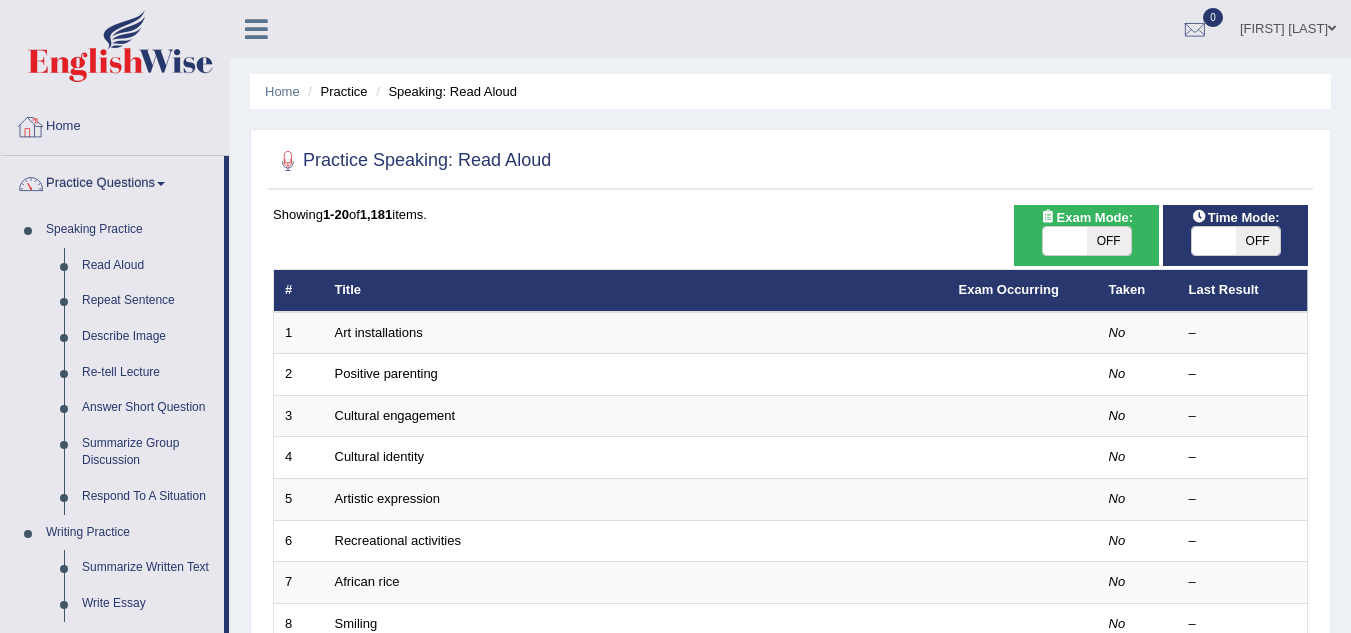 click on "Home" at bounding box center (115, 124) 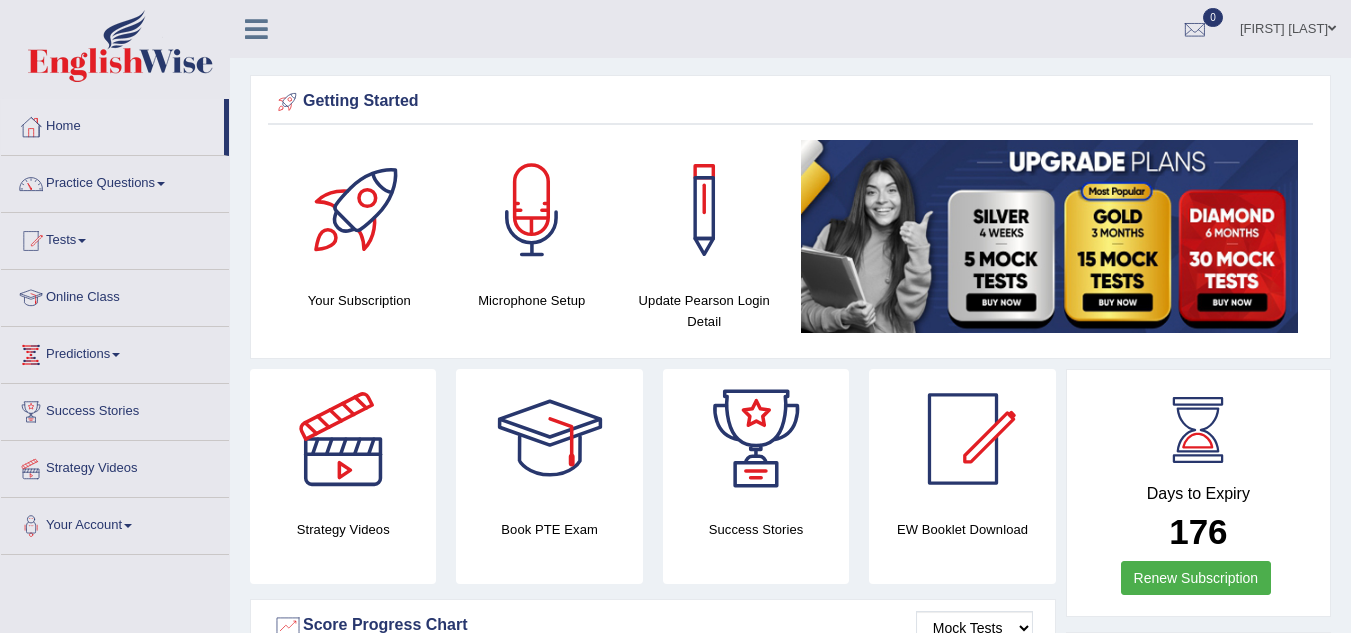 scroll, scrollTop: 0, scrollLeft: 0, axis: both 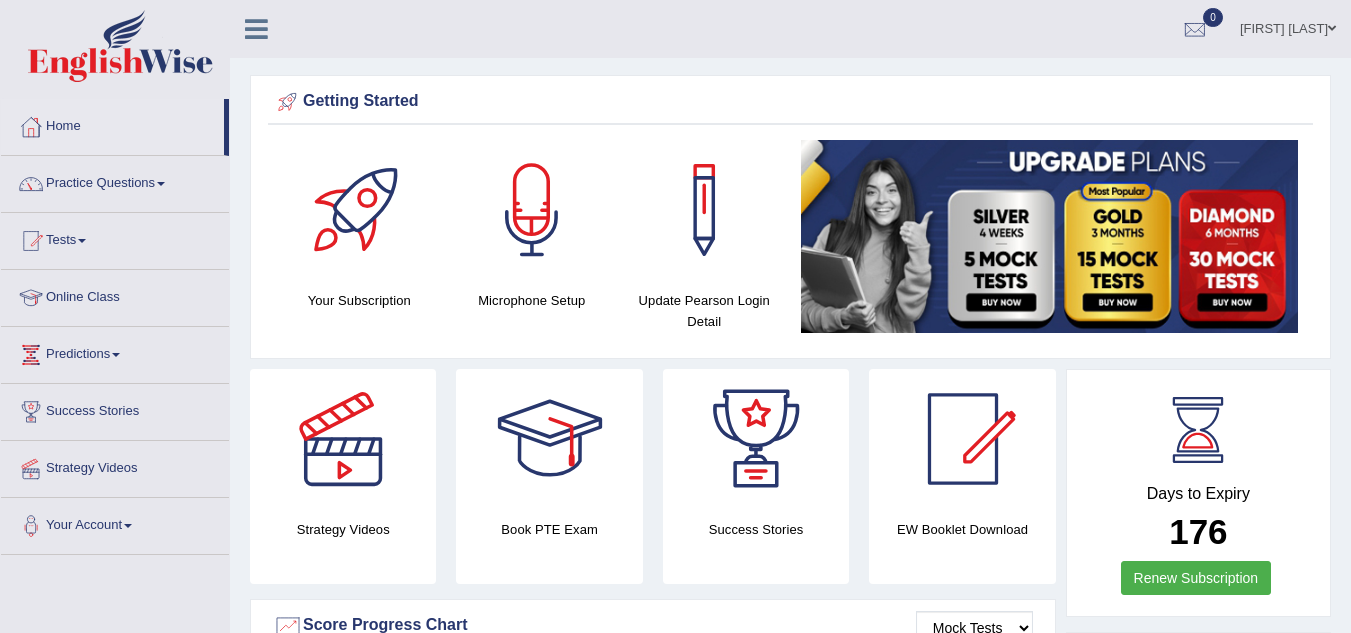 click on "Online Class" at bounding box center [115, 295] 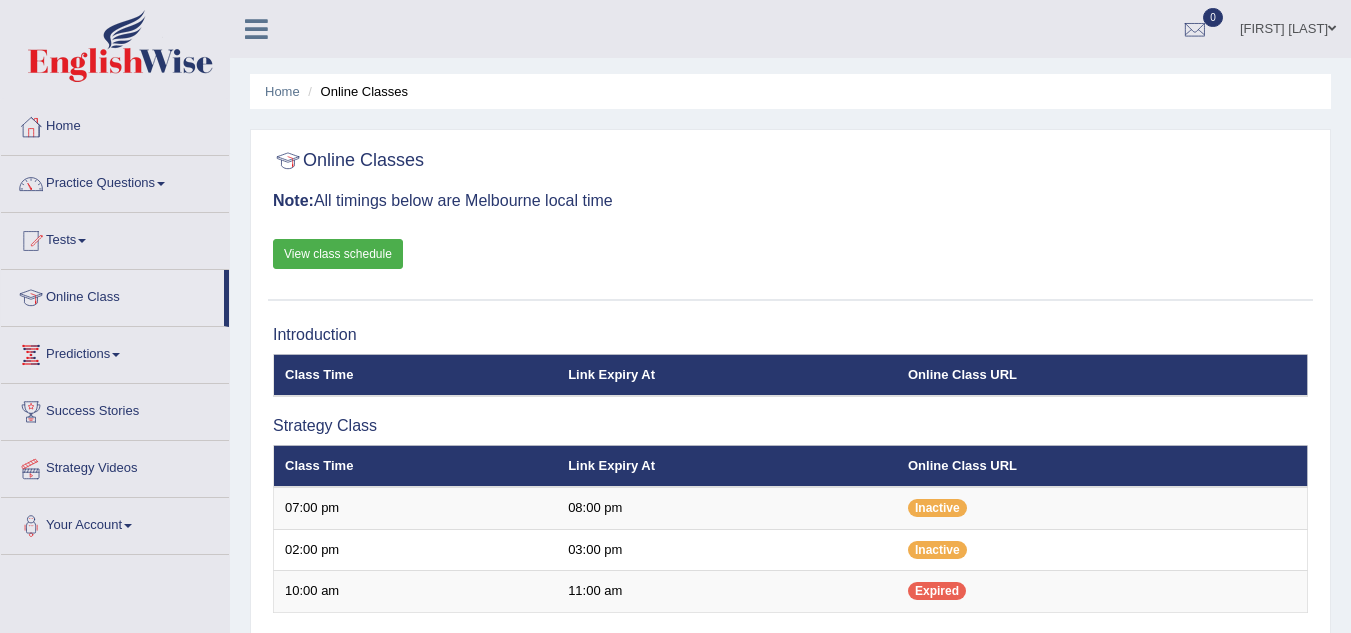 scroll, scrollTop: 0, scrollLeft: 0, axis: both 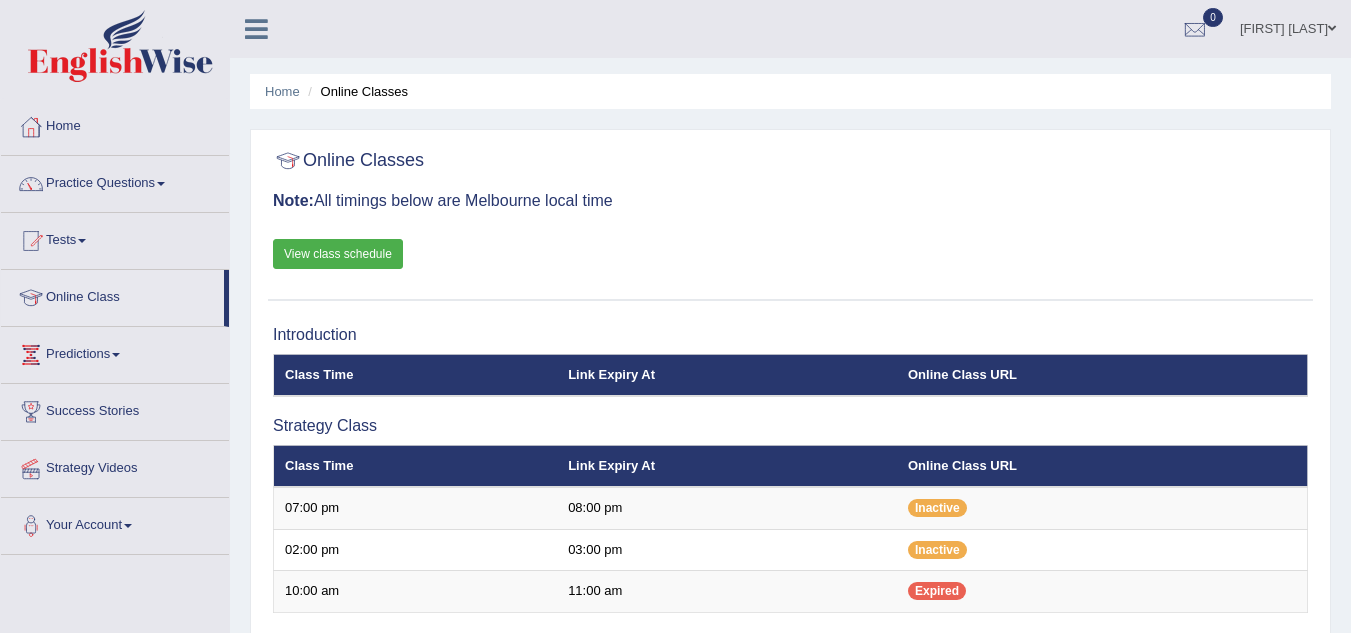 click on "View class schedule" at bounding box center [338, 254] 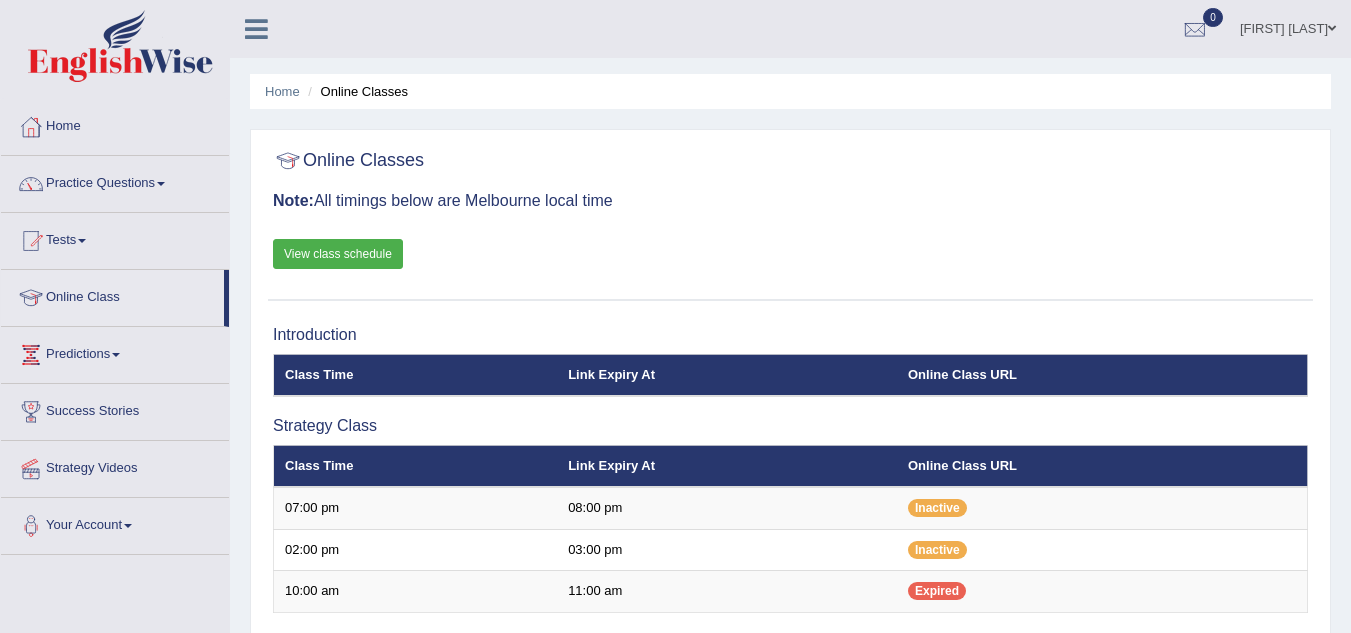 scroll, scrollTop: 0, scrollLeft: 0, axis: both 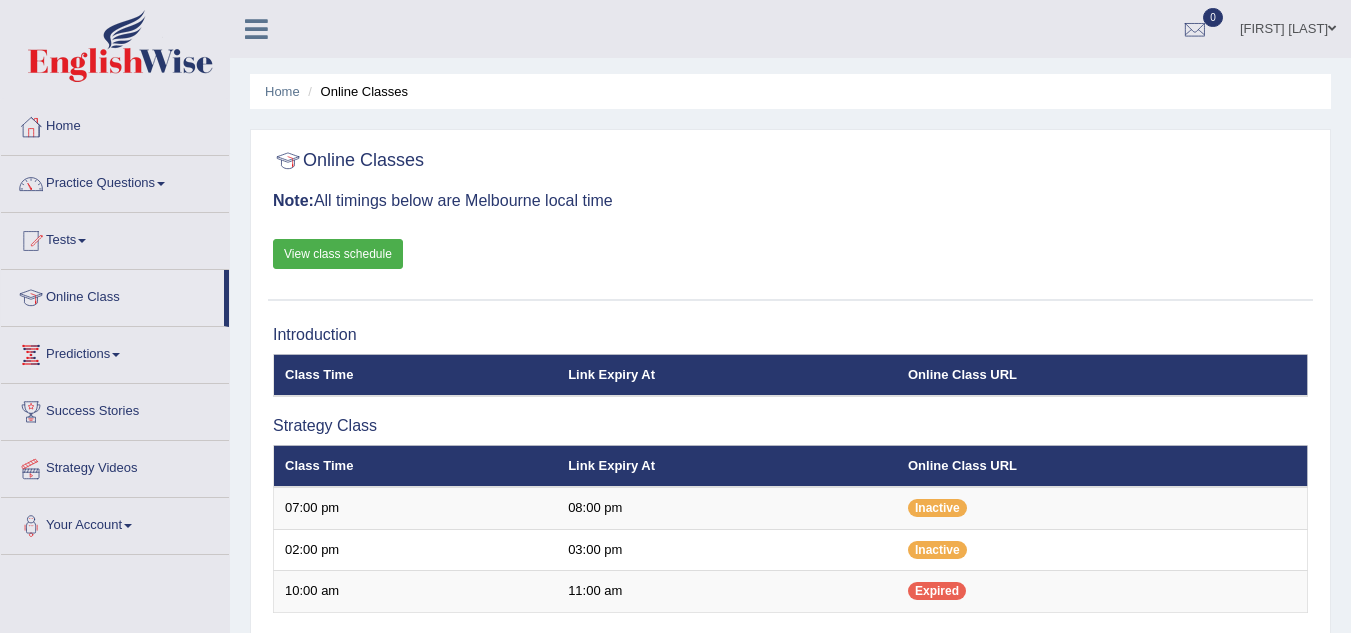 click at bounding box center [790, 161] 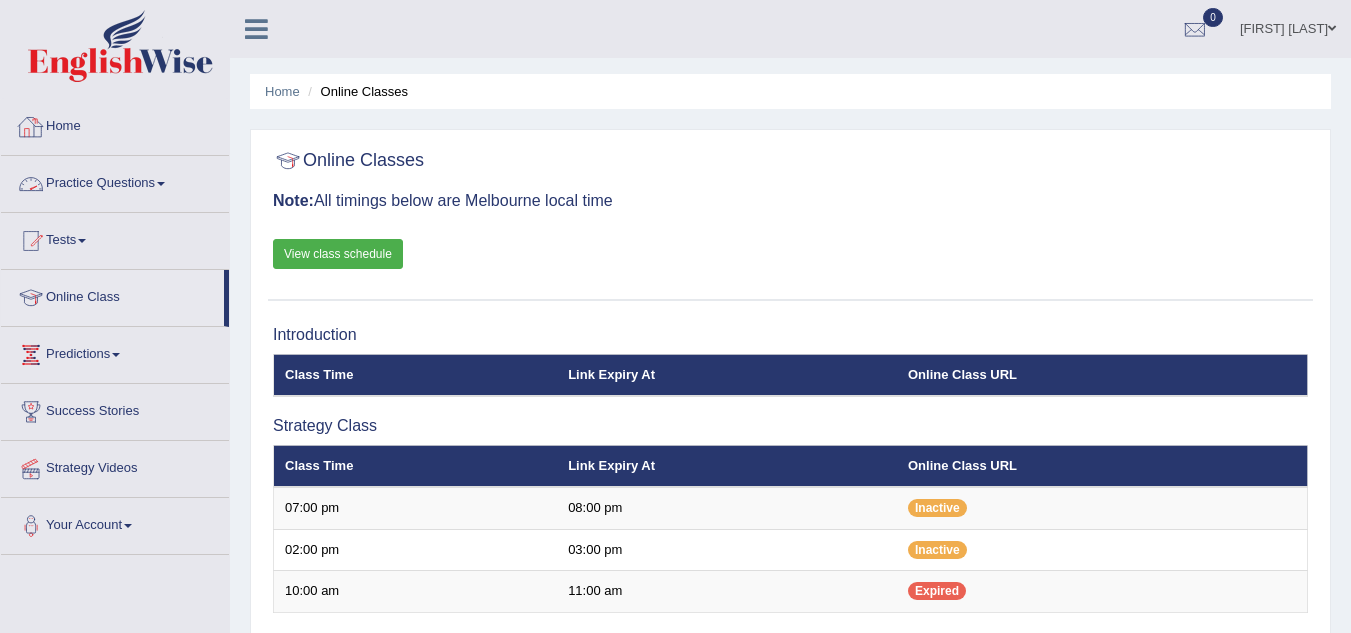 click on "Home" at bounding box center [115, 124] 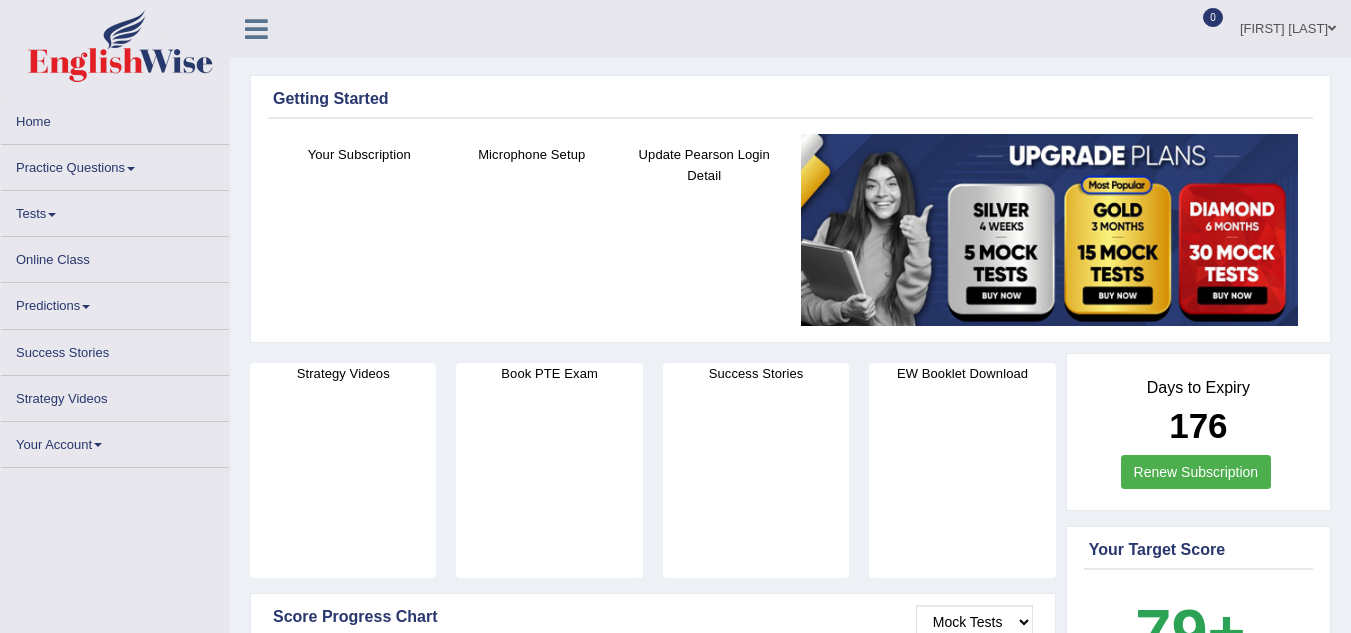 scroll, scrollTop: 0, scrollLeft: 0, axis: both 